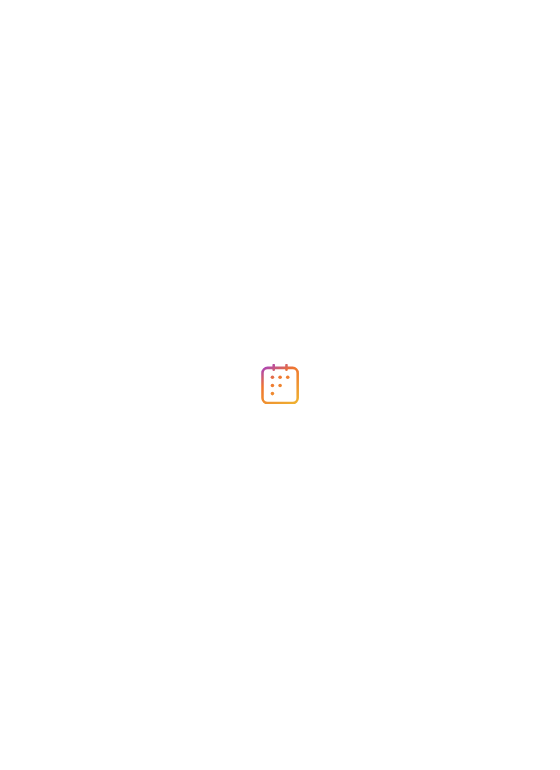 scroll, scrollTop: 0, scrollLeft: 0, axis: both 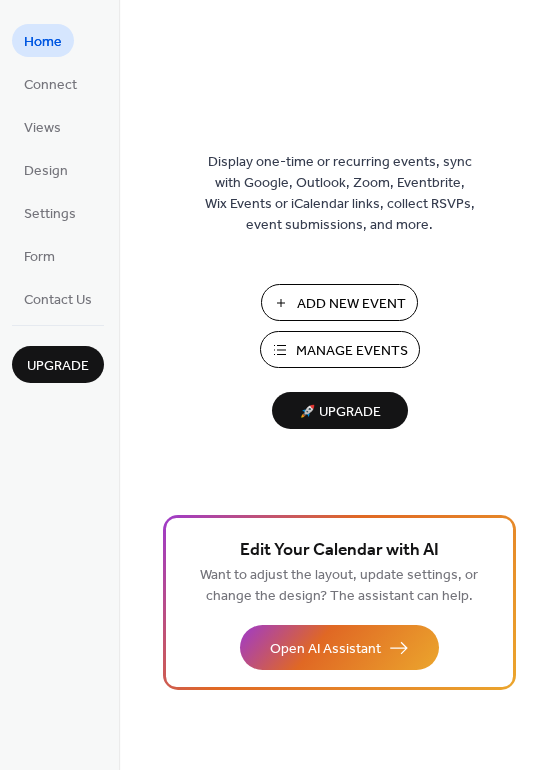 click on "Add New Event" at bounding box center [351, 304] 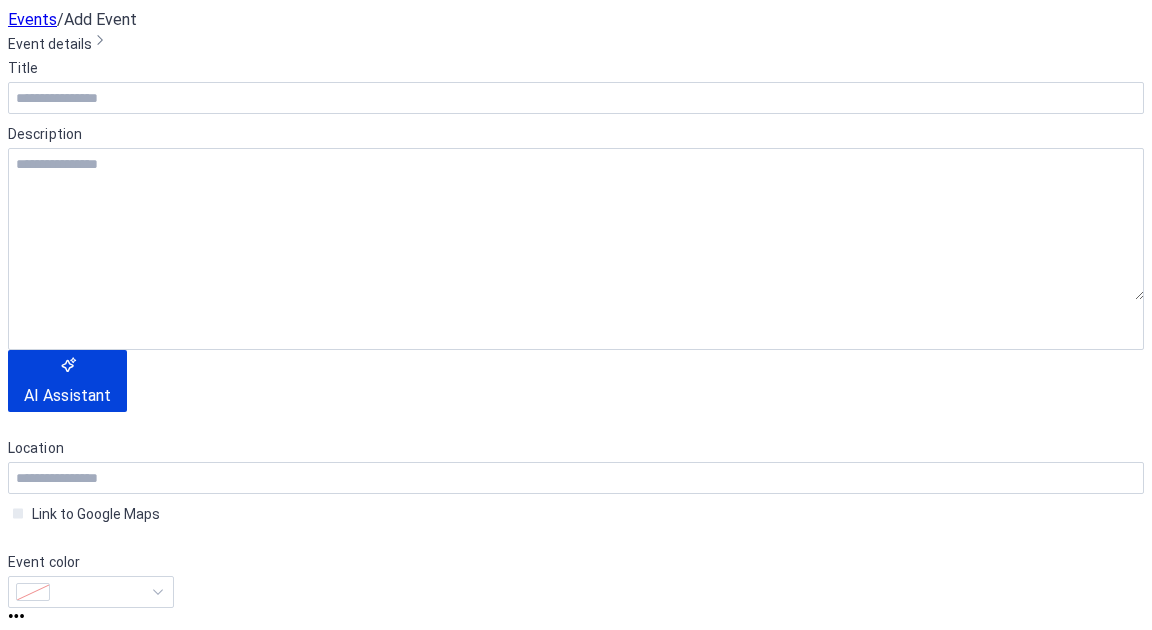 scroll, scrollTop: 0, scrollLeft: 0, axis: both 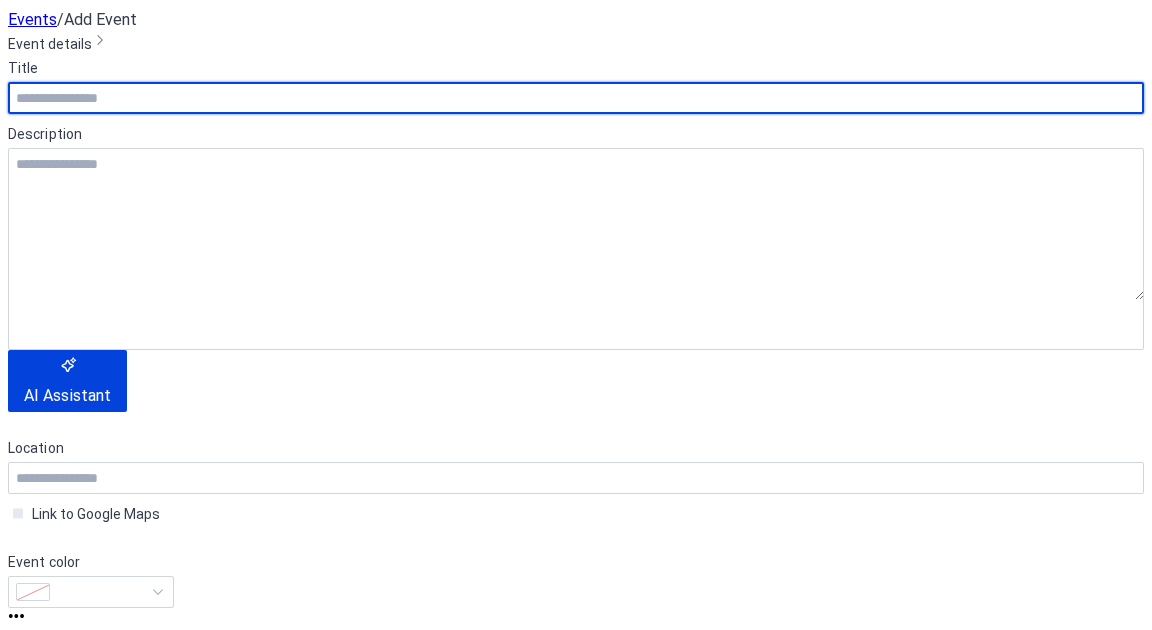 click at bounding box center [576, 98] 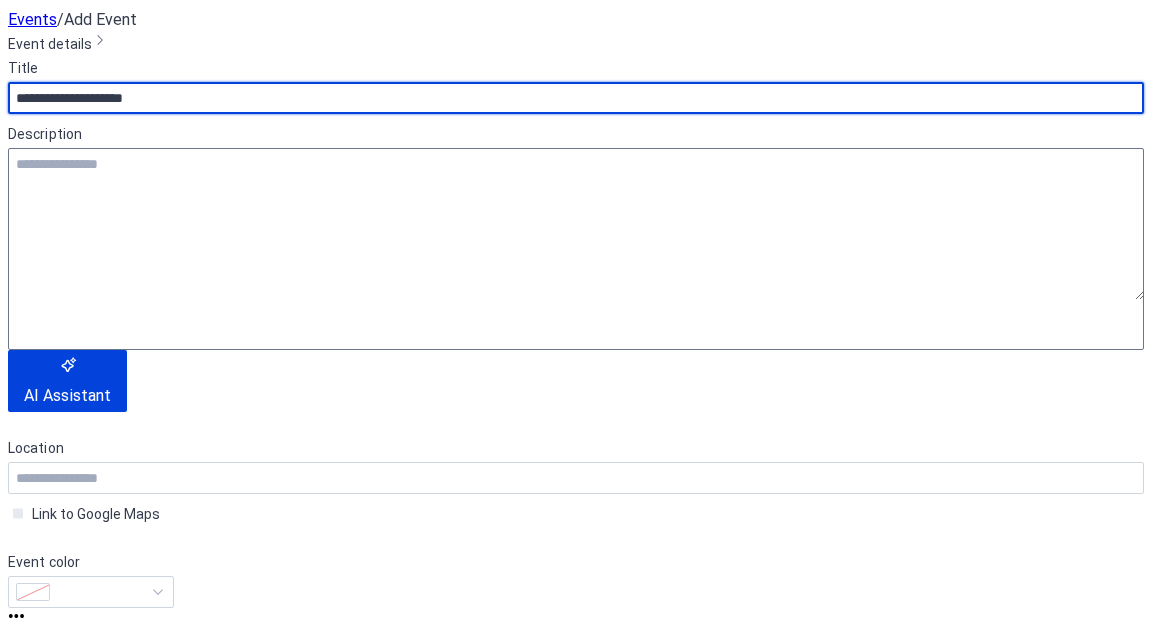 type on "**********" 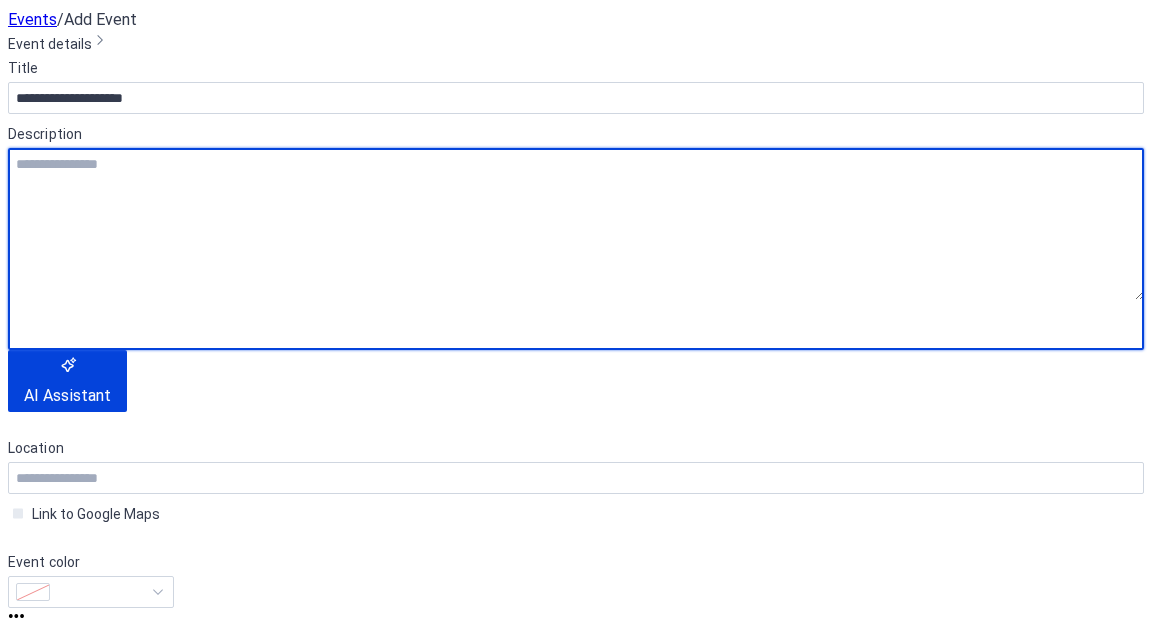 click at bounding box center (576, 224) 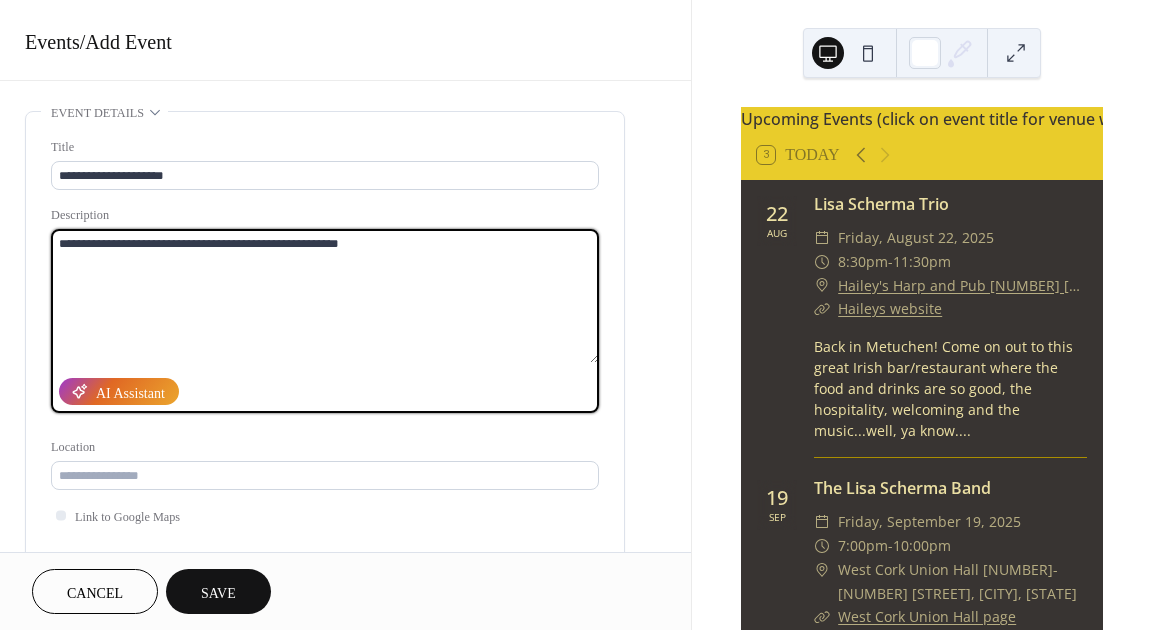 drag, startPoint x: 60, startPoint y: 242, endPoint x: 129, endPoint y: 246, distance: 69.115845 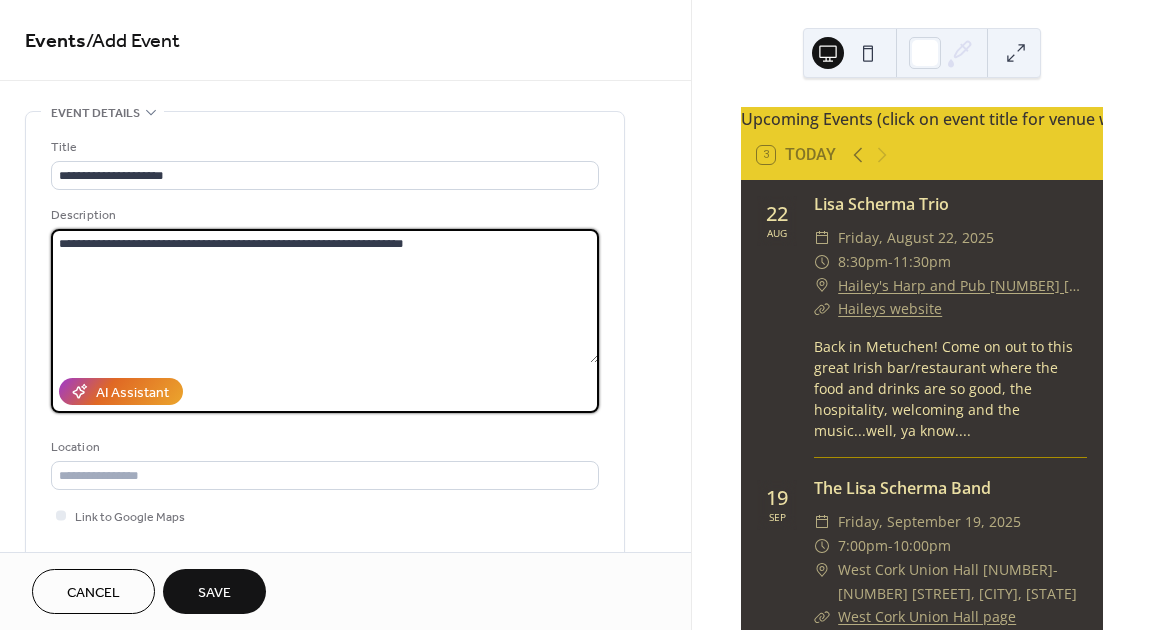 click on "**********" at bounding box center [325, 296] 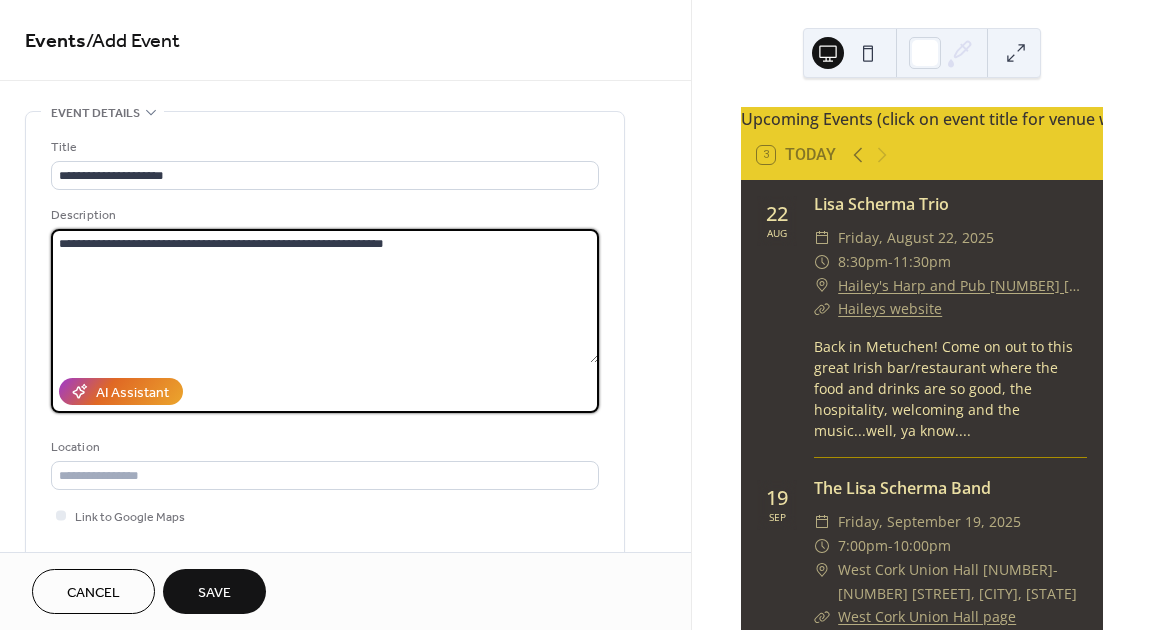 click on "**********" at bounding box center [325, 296] 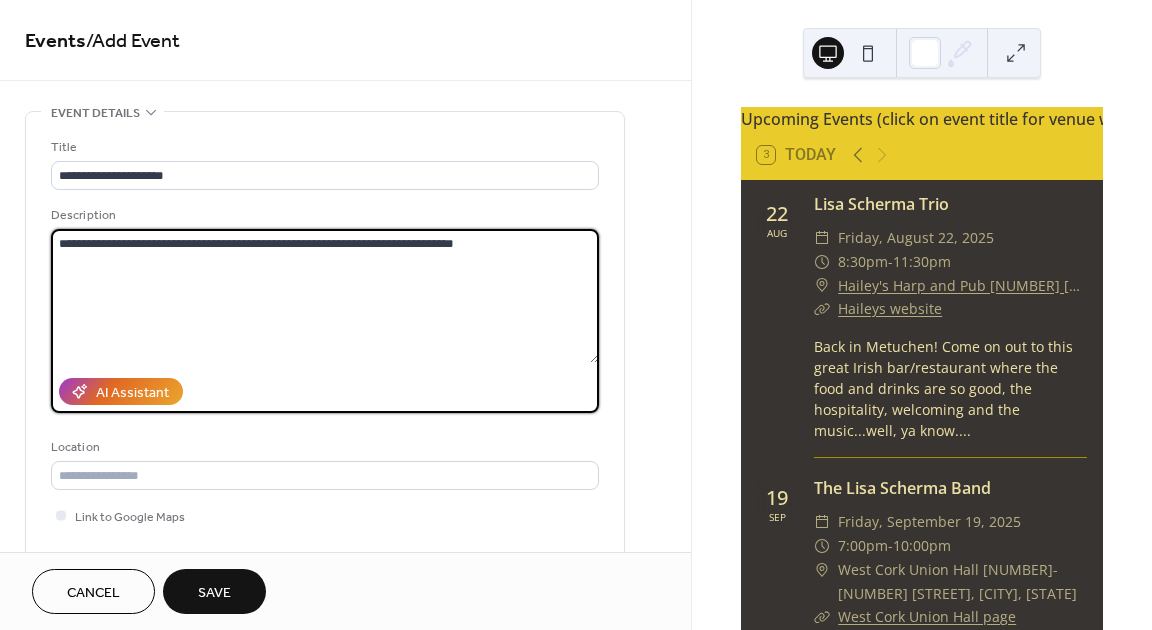 click on "**********" at bounding box center [325, 296] 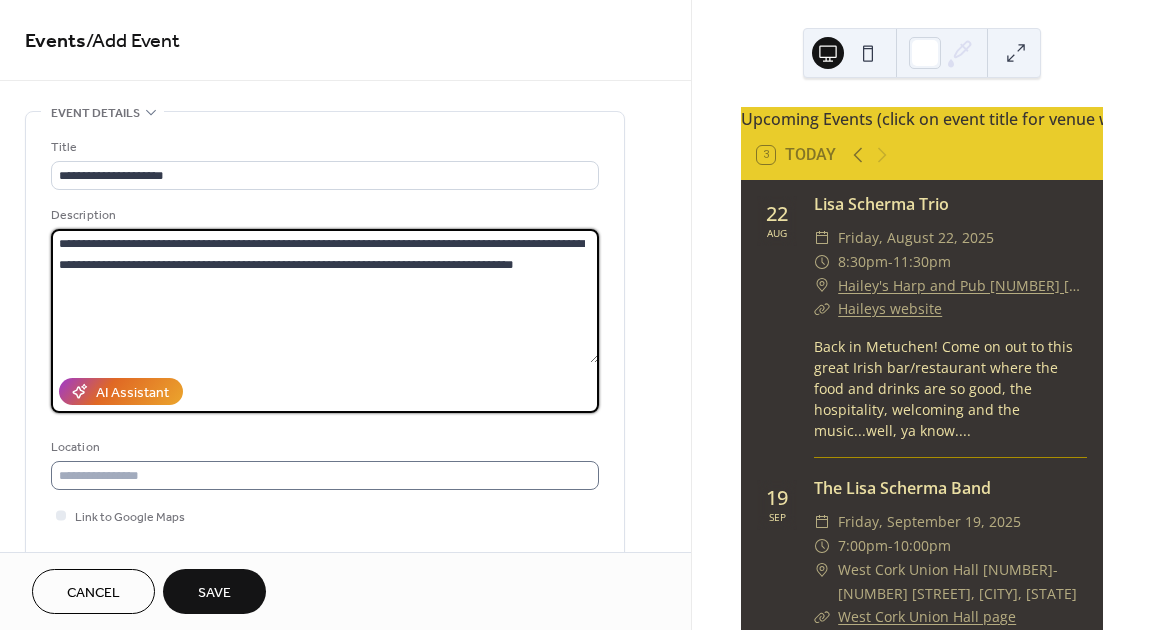 type on "**********" 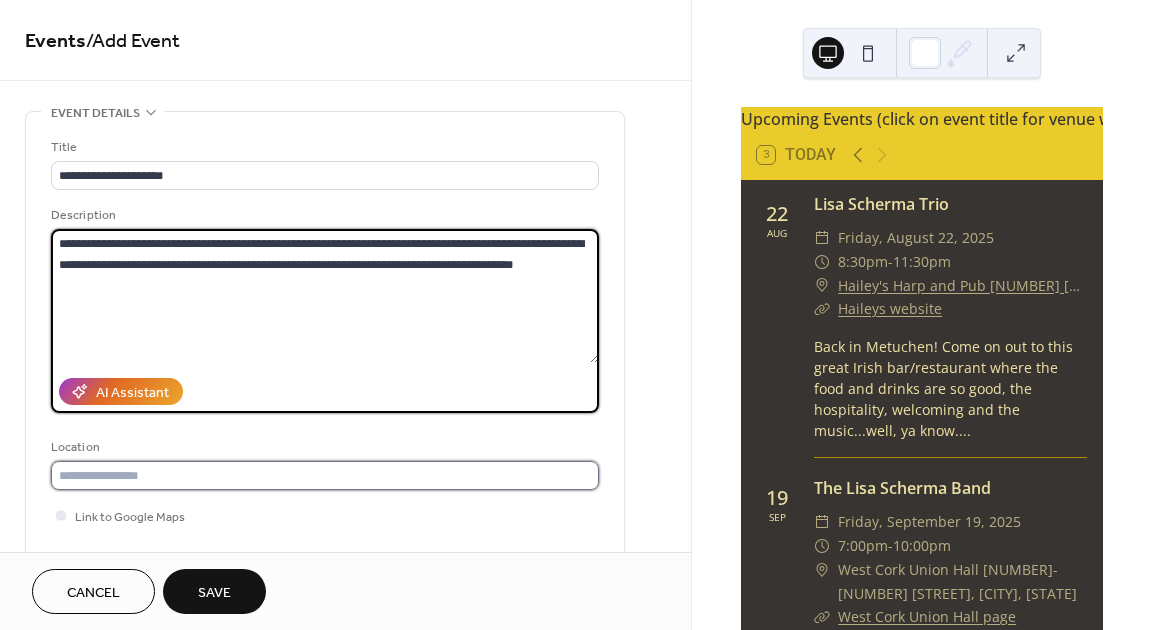 click at bounding box center [325, 475] 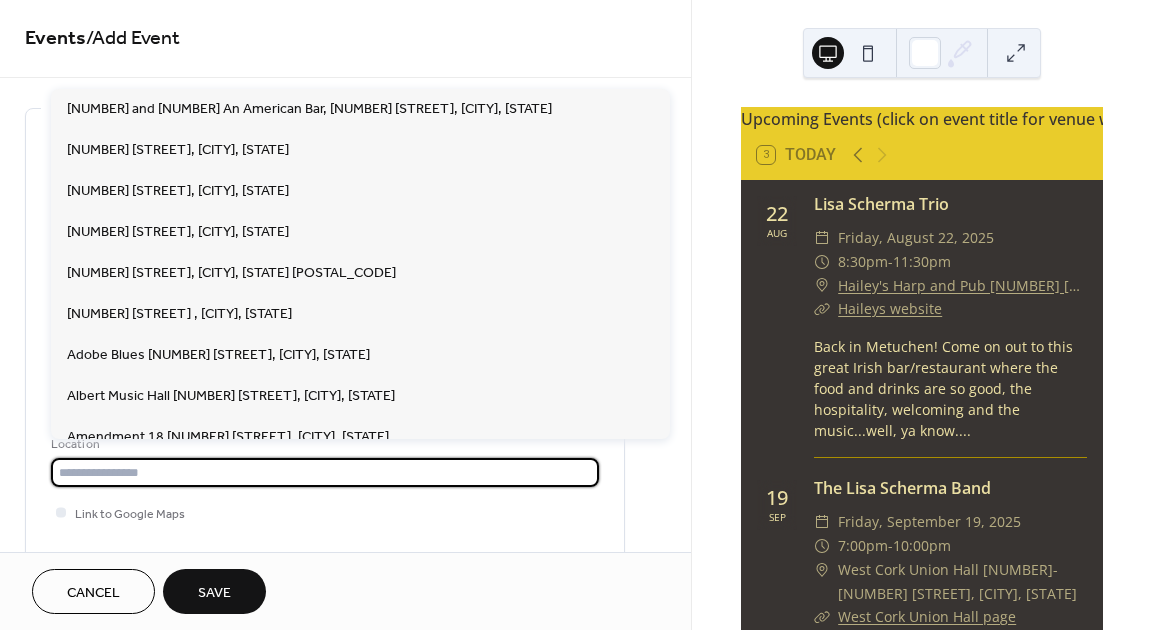 scroll, scrollTop: 0, scrollLeft: 0, axis: both 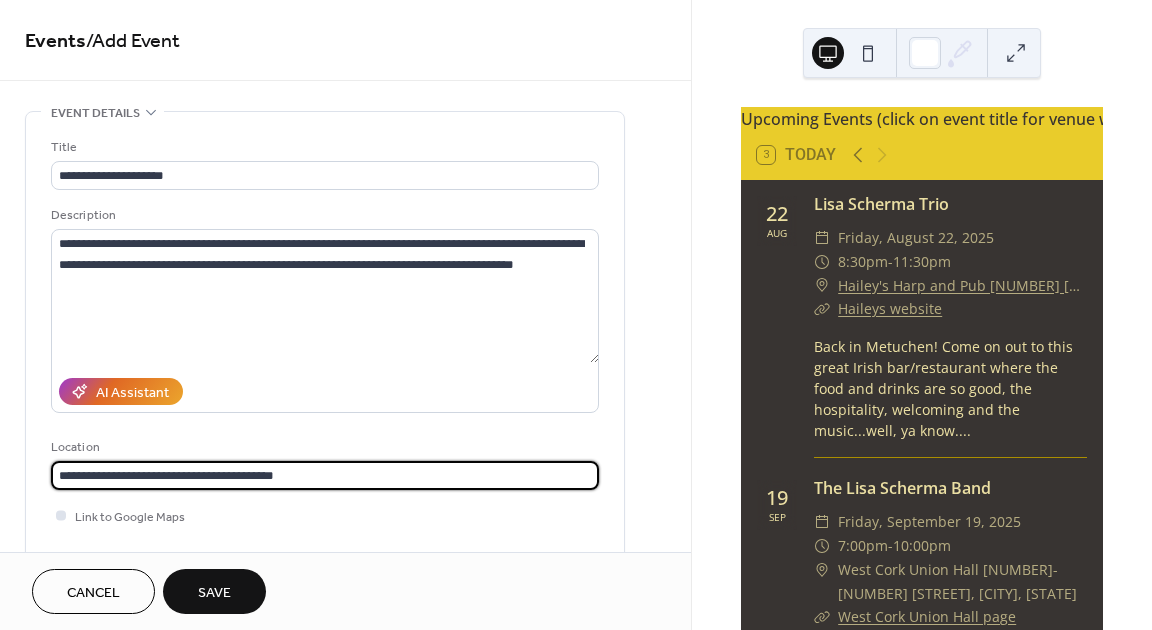 type on "**********" 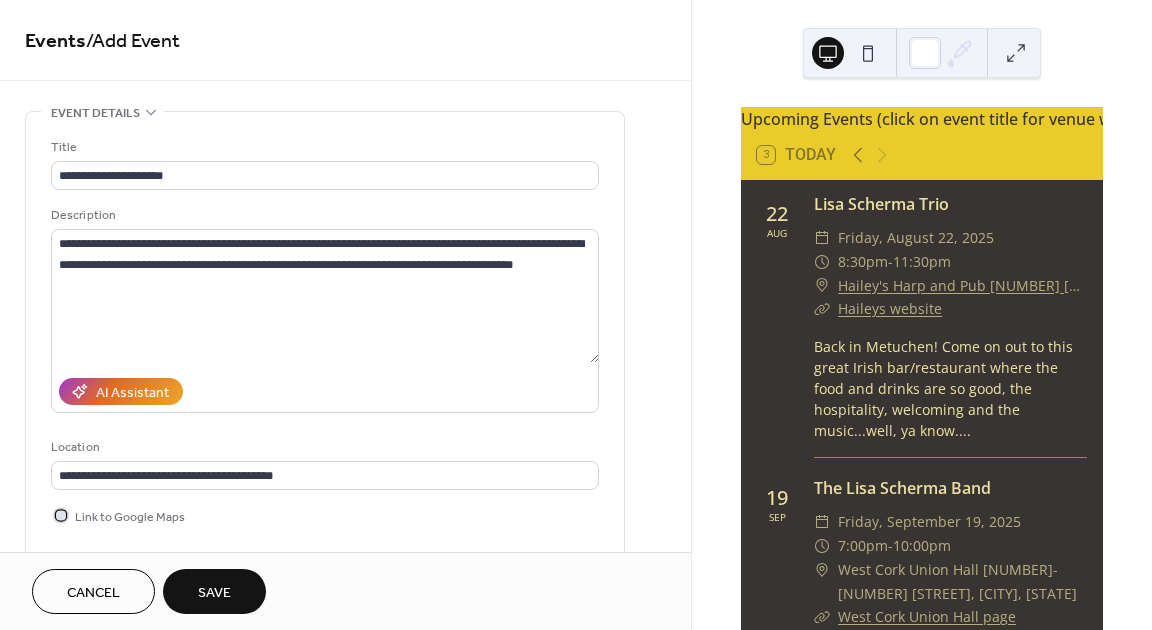 click at bounding box center [61, 515] 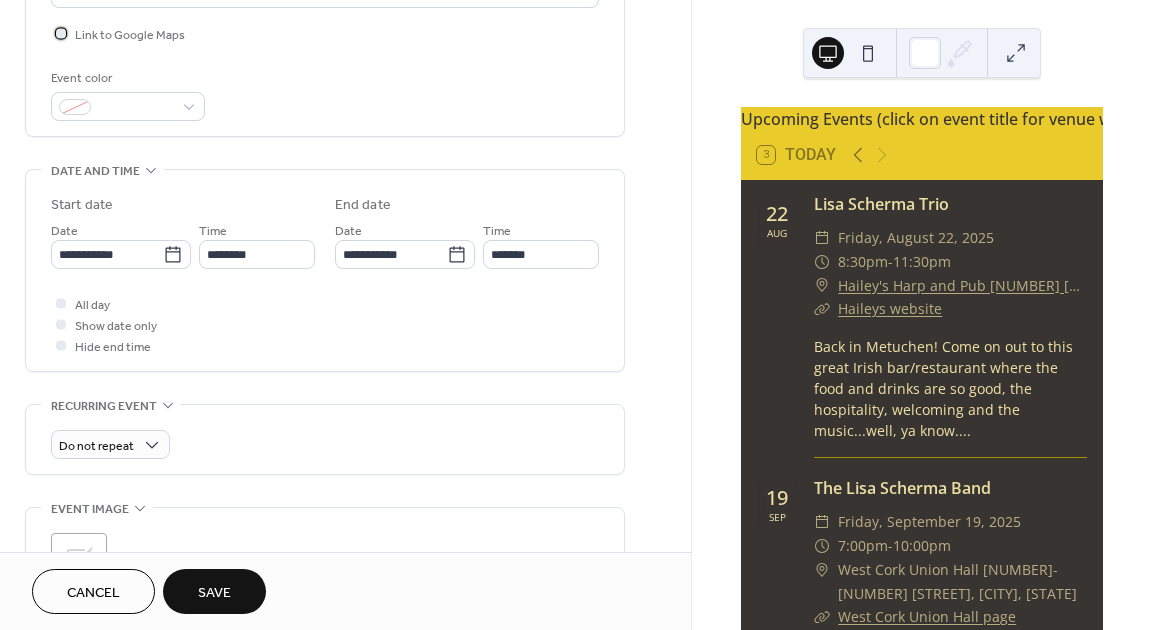 scroll, scrollTop: 472, scrollLeft: 0, axis: vertical 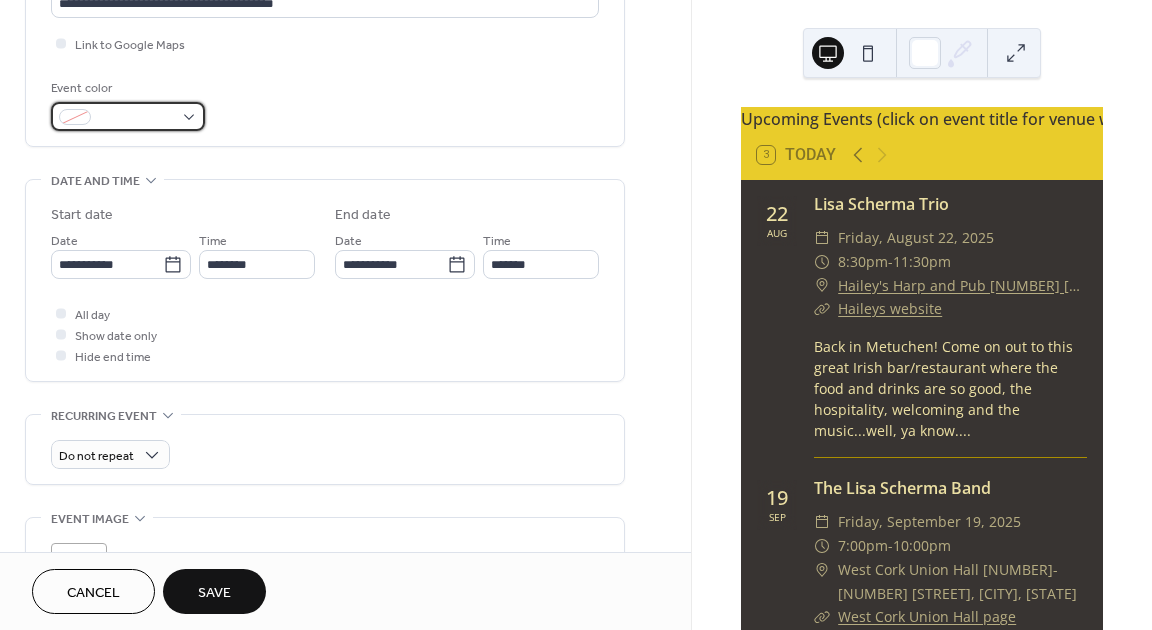 click at bounding box center [128, 116] 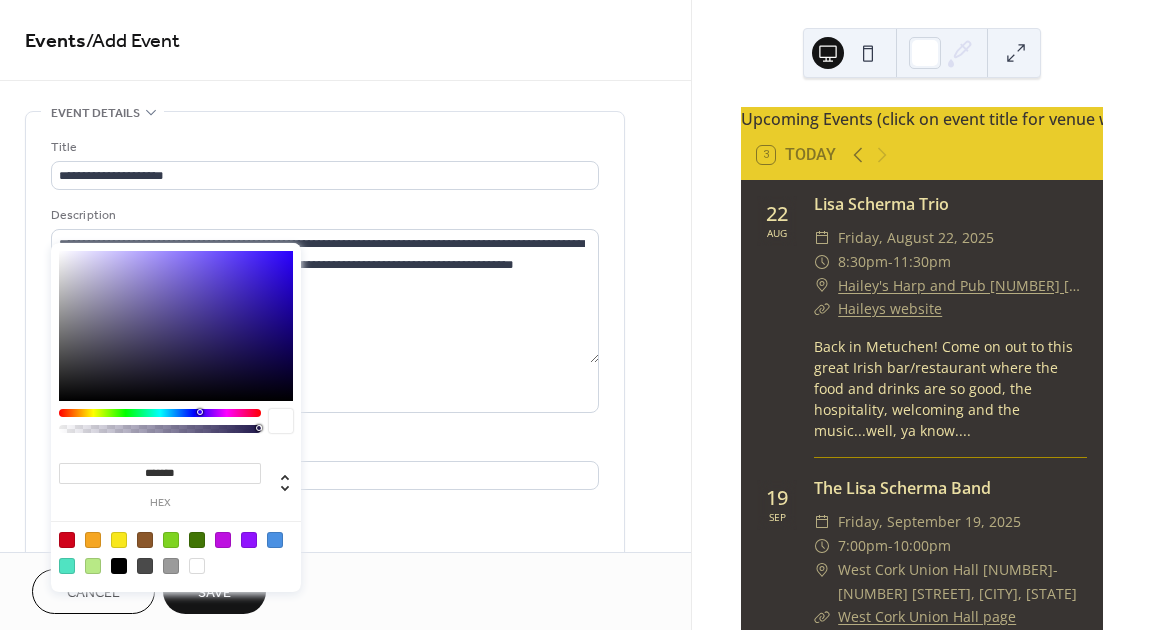 scroll, scrollTop: 0, scrollLeft: 0, axis: both 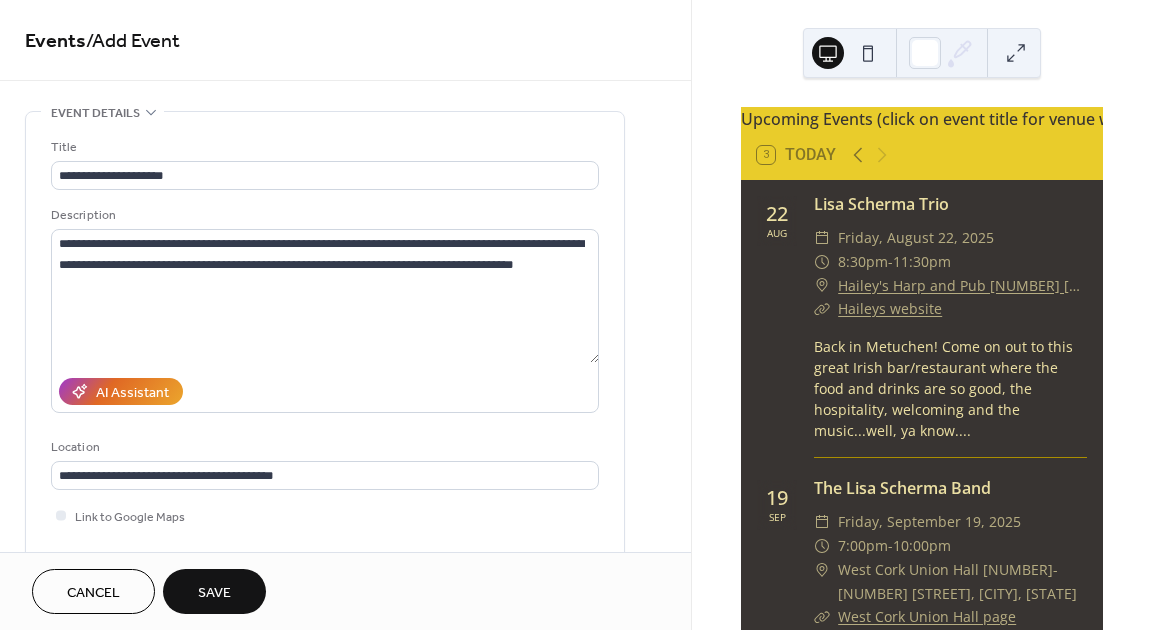 click on "Events  /  Add Event" at bounding box center (345, 42) 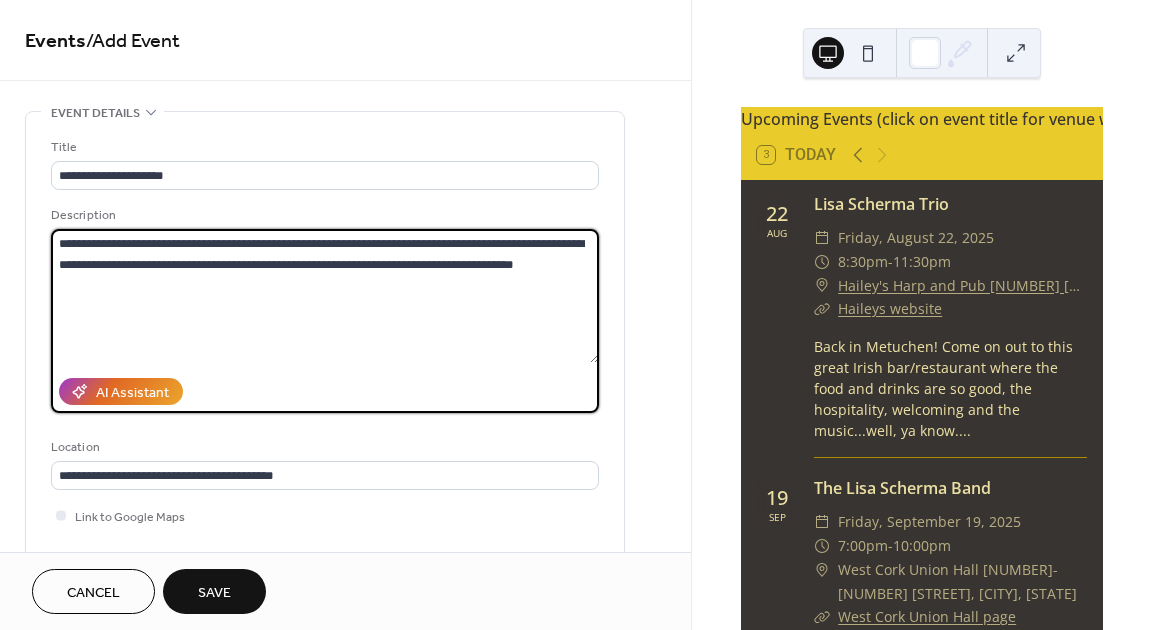 drag, startPoint x: 530, startPoint y: 263, endPoint x: 23, endPoint y: 241, distance: 507.47708 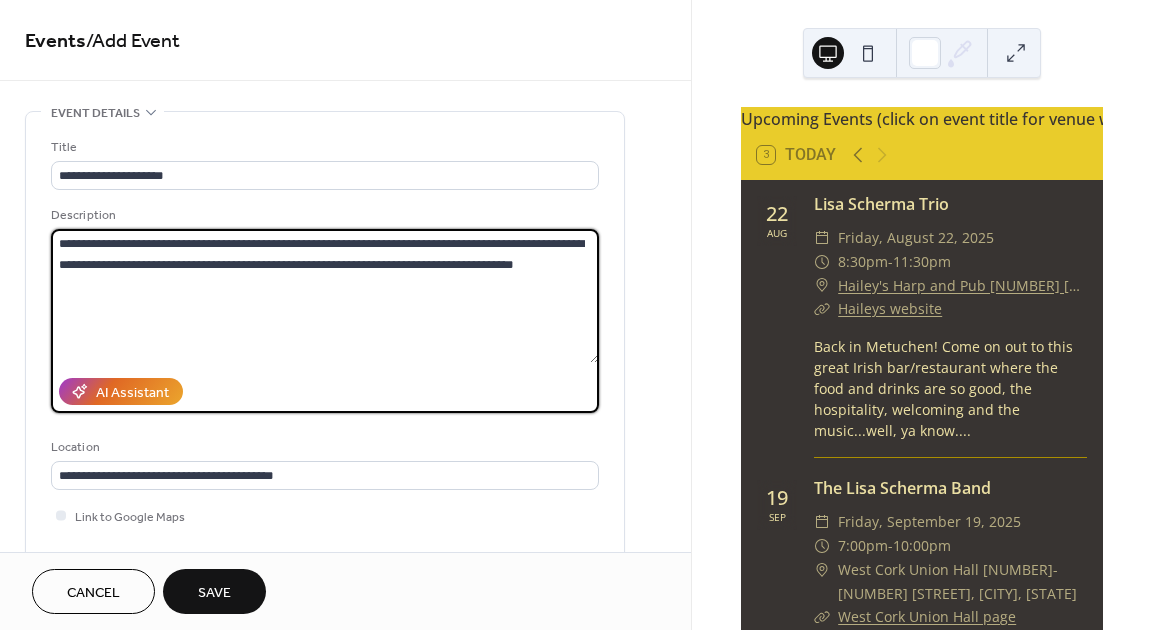 click on "**********" at bounding box center [345, 720] 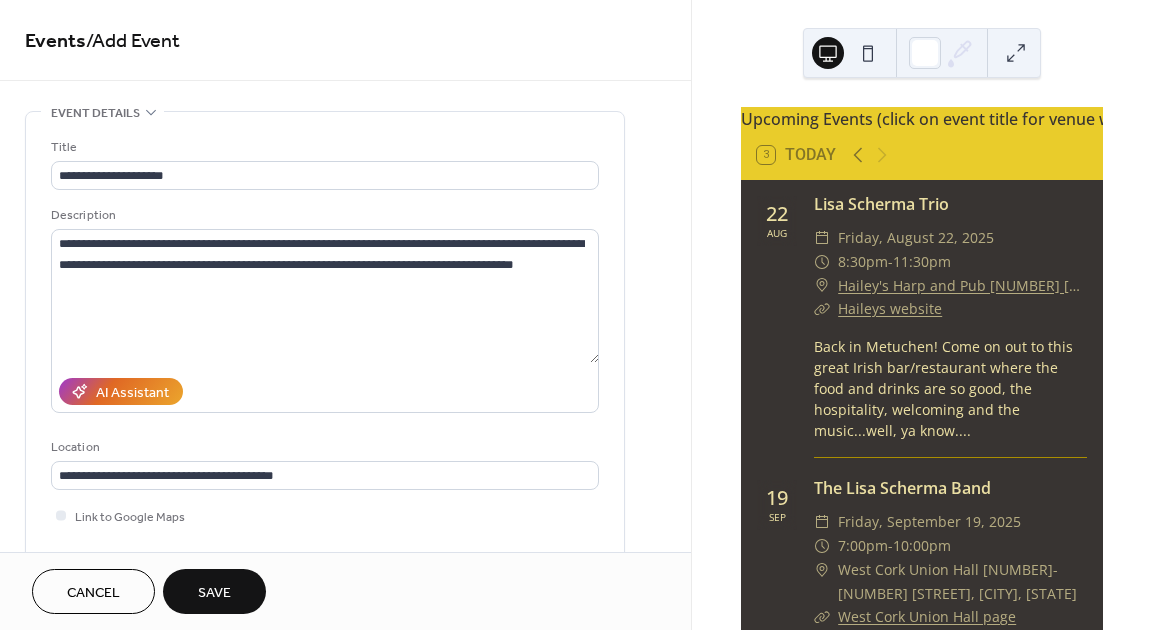 click on "Cancel" at bounding box center (93, 593) 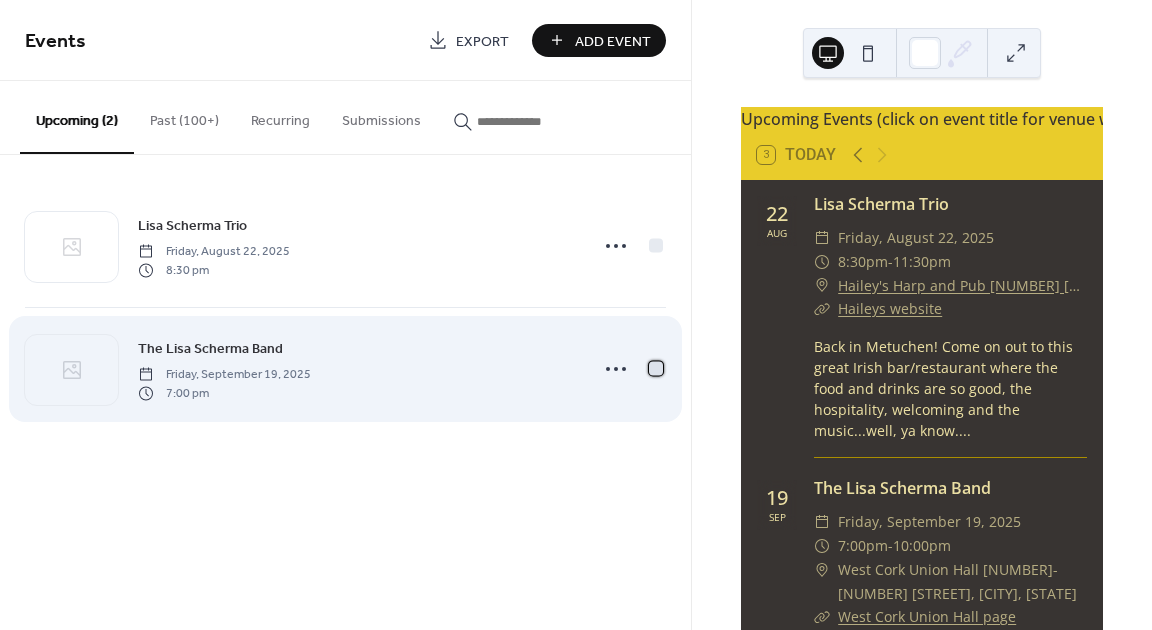 click at bounding box center (656, 368) 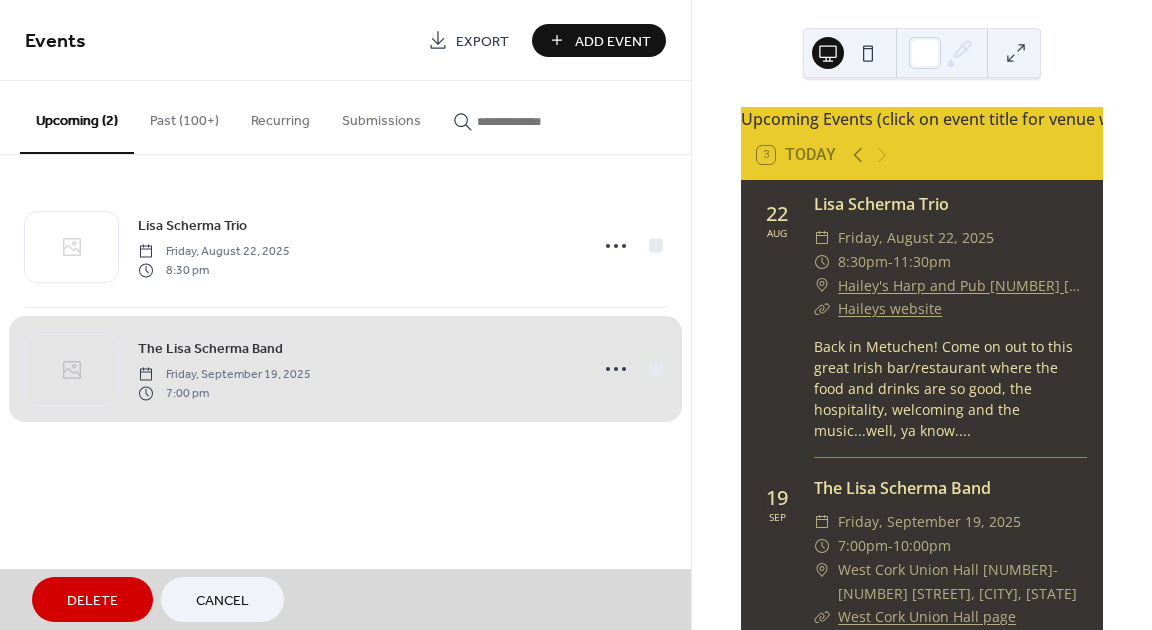 click on "The Lisa Scherma Band Friday, September 19, 2025 7:00 pm" at bounding box center [345, 369] 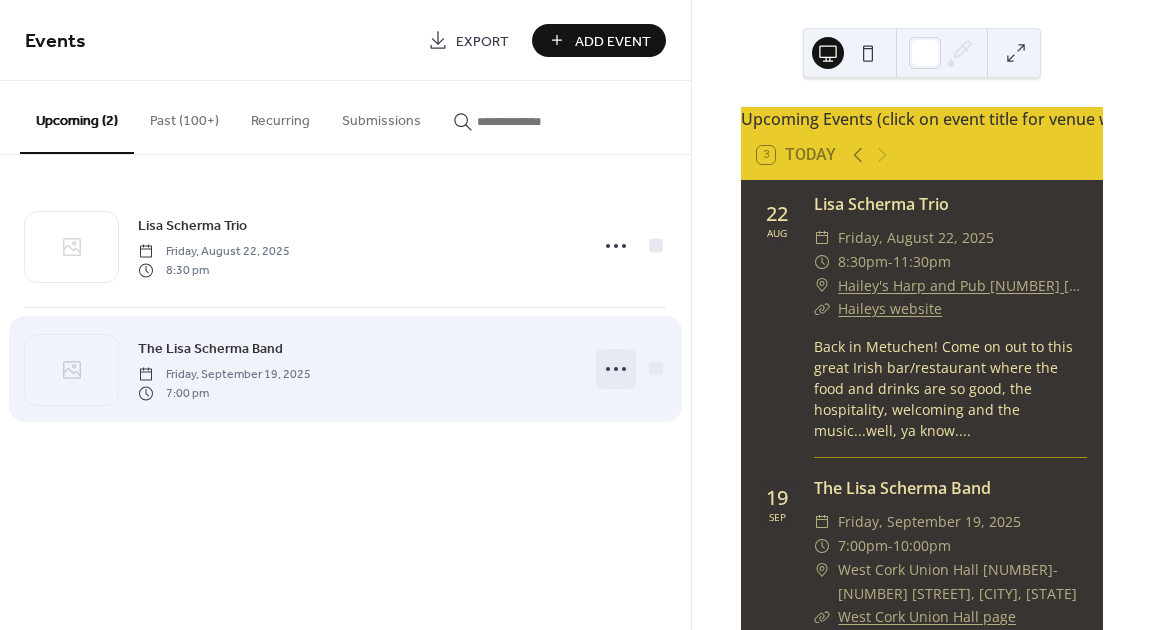 click 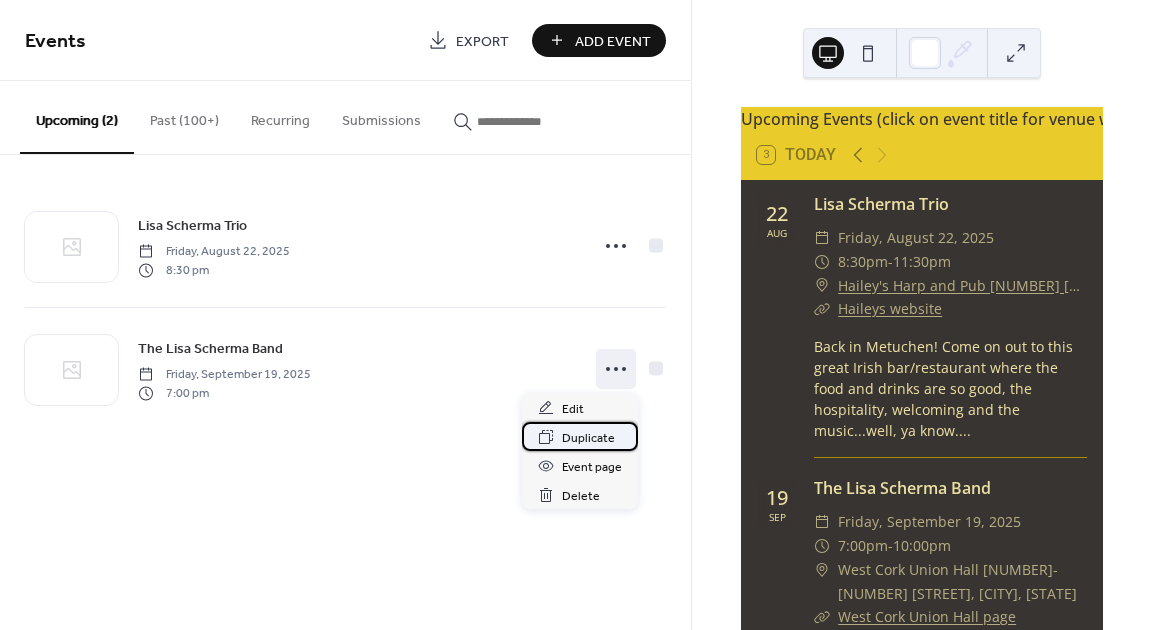 click on "Duplicate" at bounding box center (588, 438) 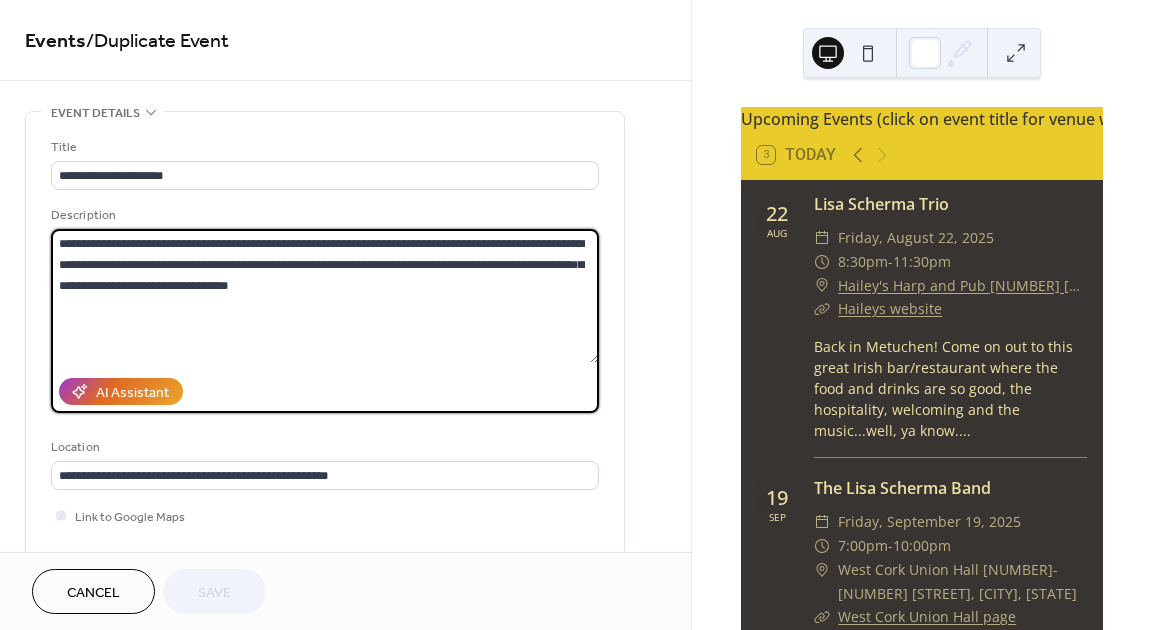 drag, startPoint x: 61, startPoint y: 246, endPoint x: 268, endPoint y: 298, distance: 213.43149 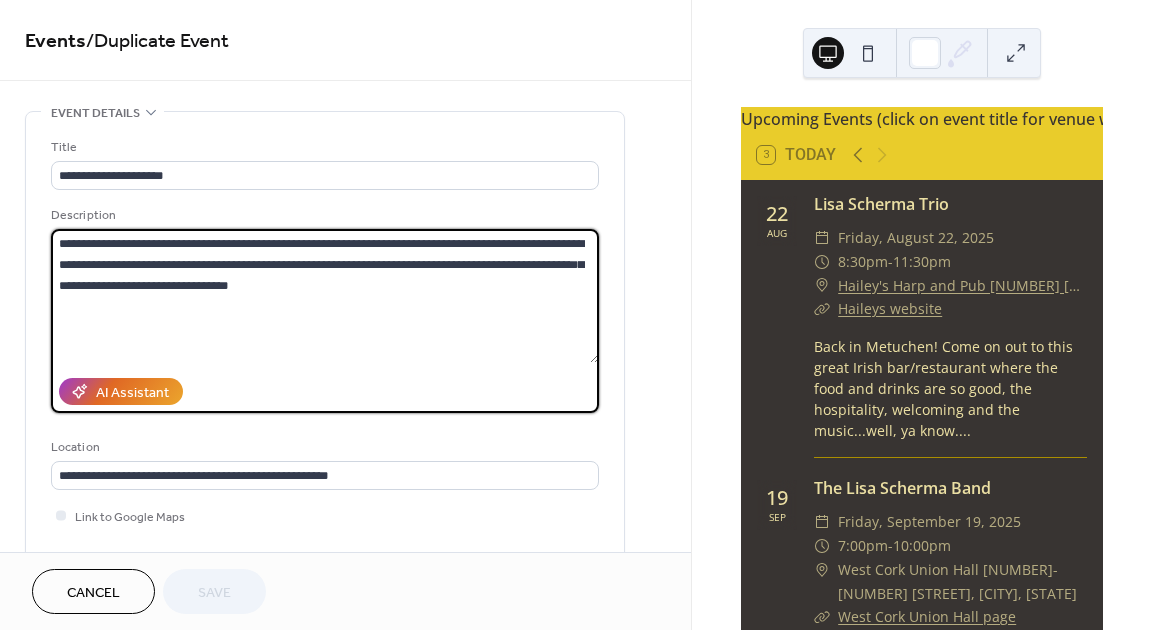 click on "**********" at bounding box center (325, 296) 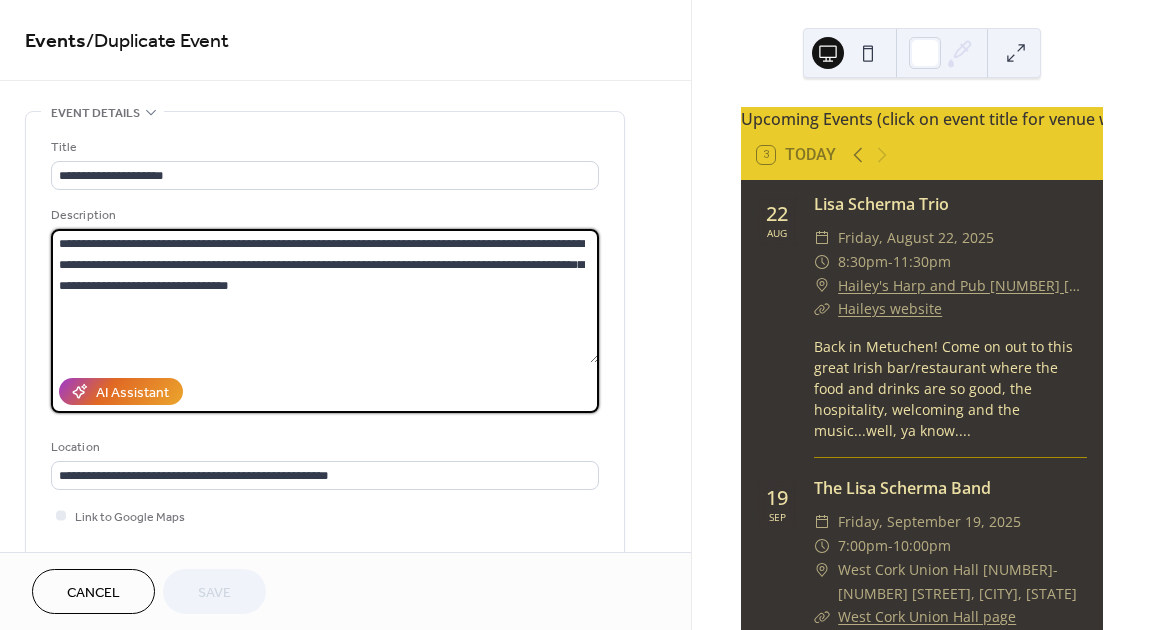 paste 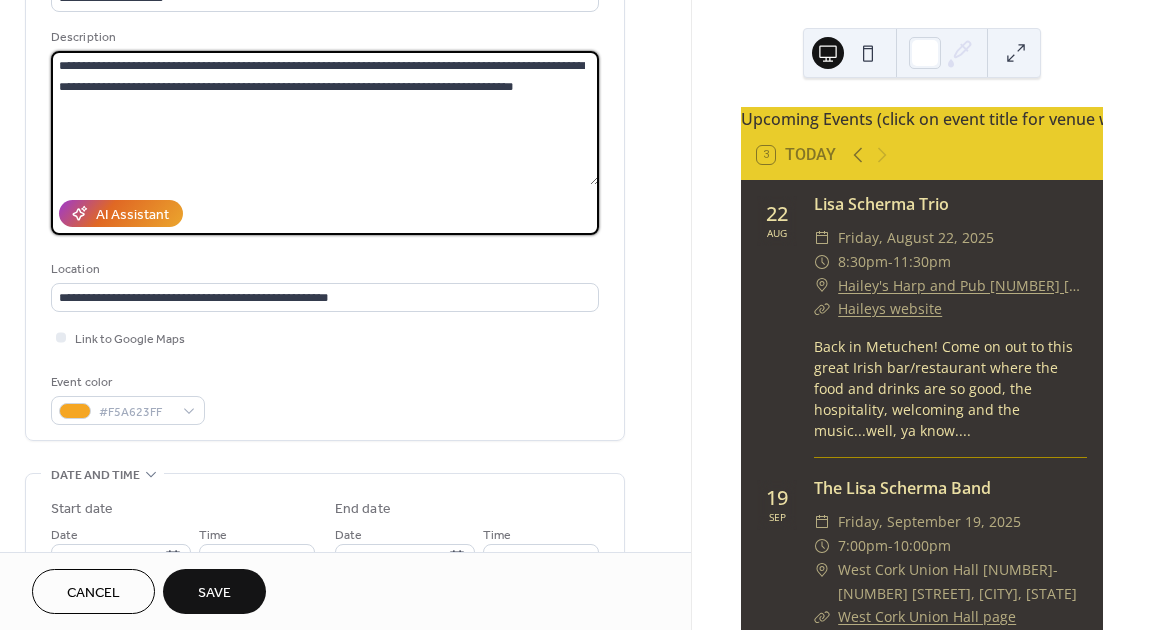 scroll, scrollTop: 179, scrollLeft: 0, axis: vertical 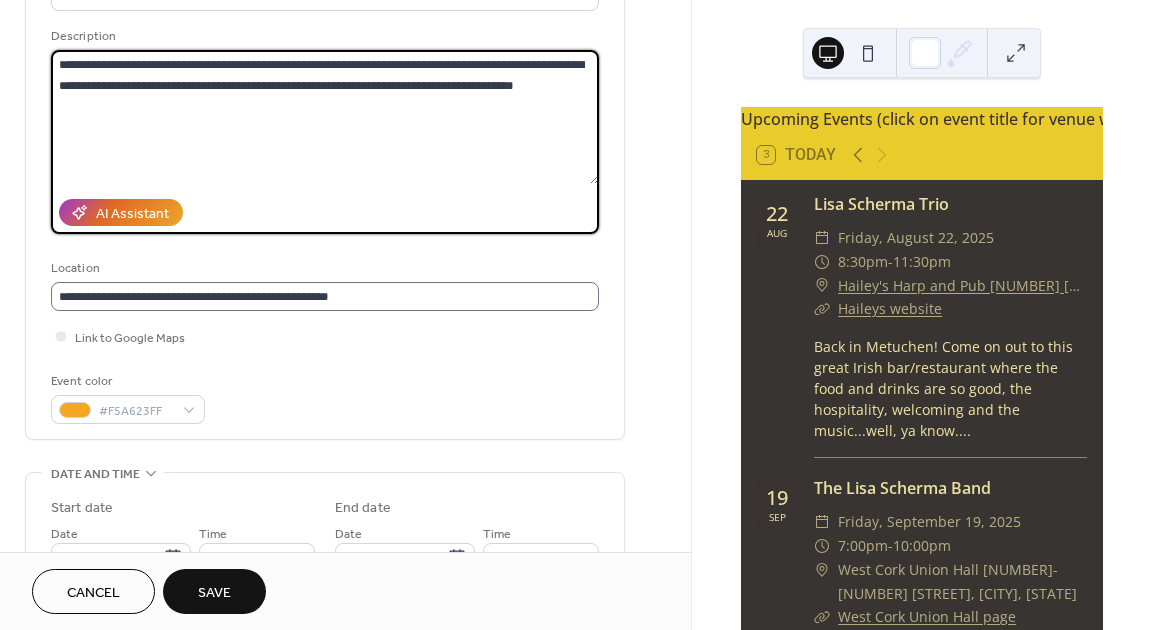 type on "**********" 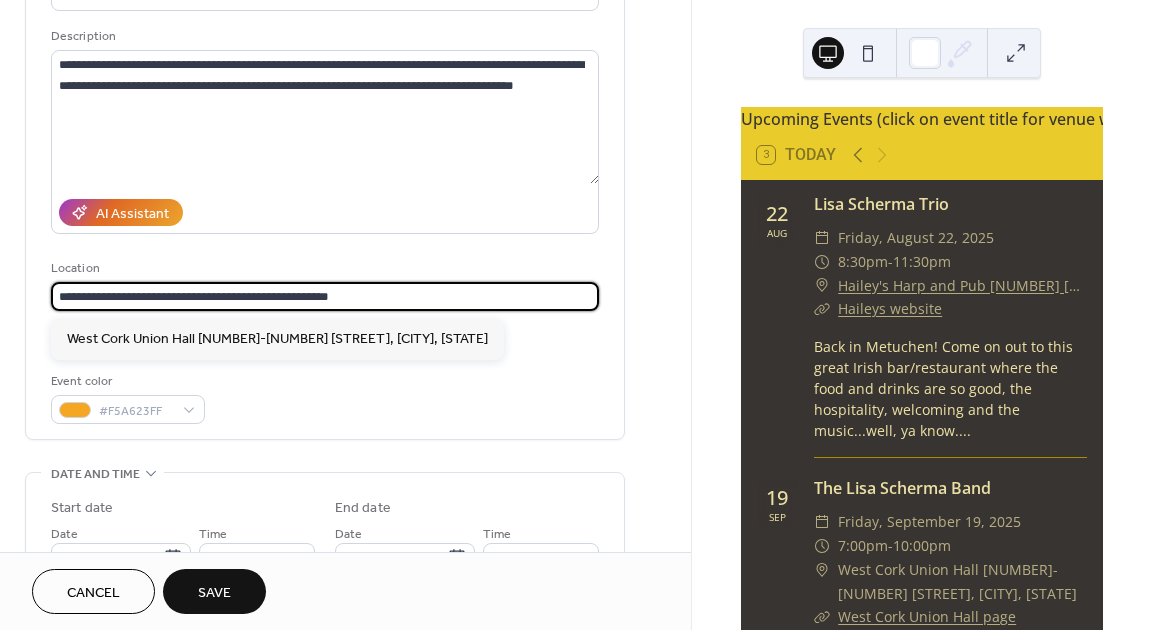 drag, startPoint x: 397, startPoint y: 295, endPoint x: 20, endPoint y: 290, distance: 377.03314 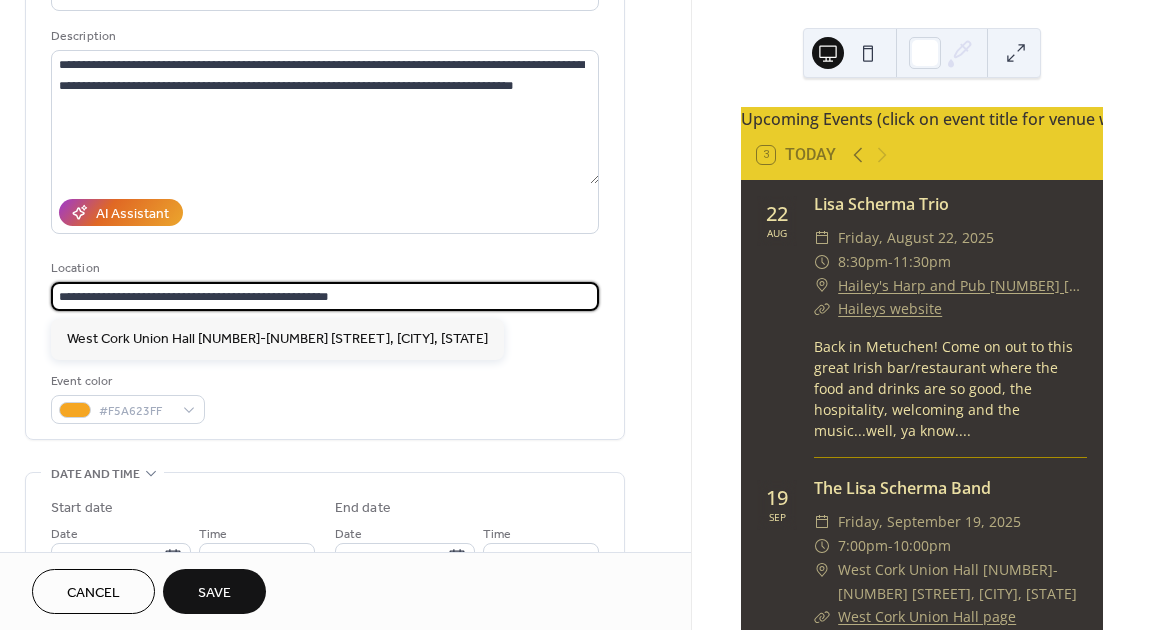 click on "**********" at bounding box center (345, 541) 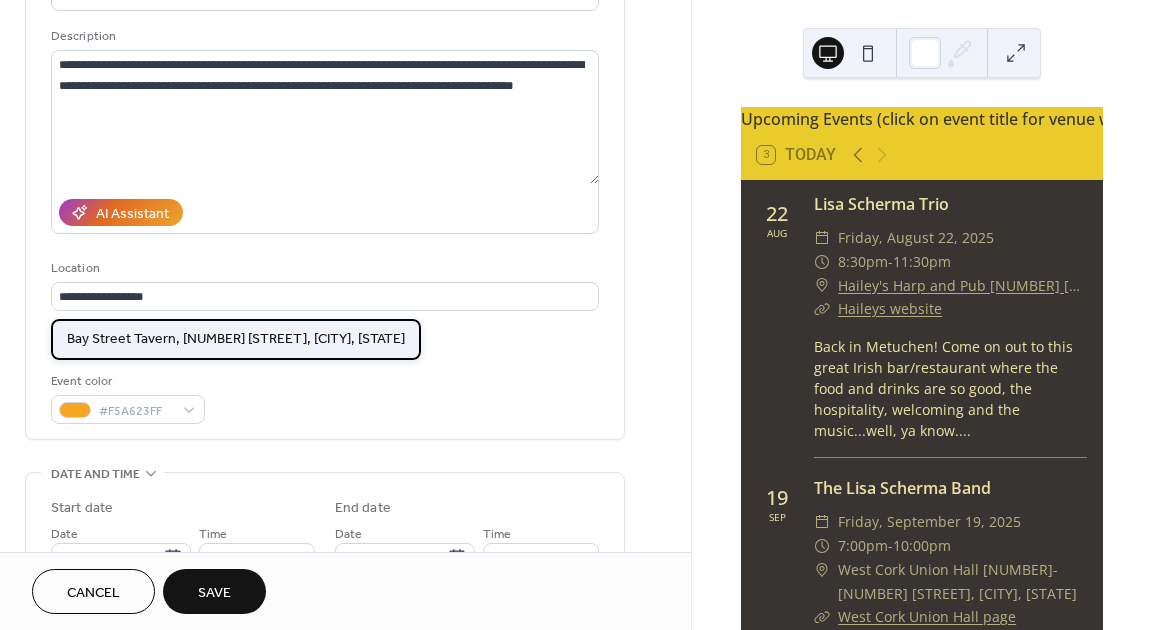 click on "Bay Street Tavern, 1384 Bay Street, SI, NY" at bounding box center [236, 339] 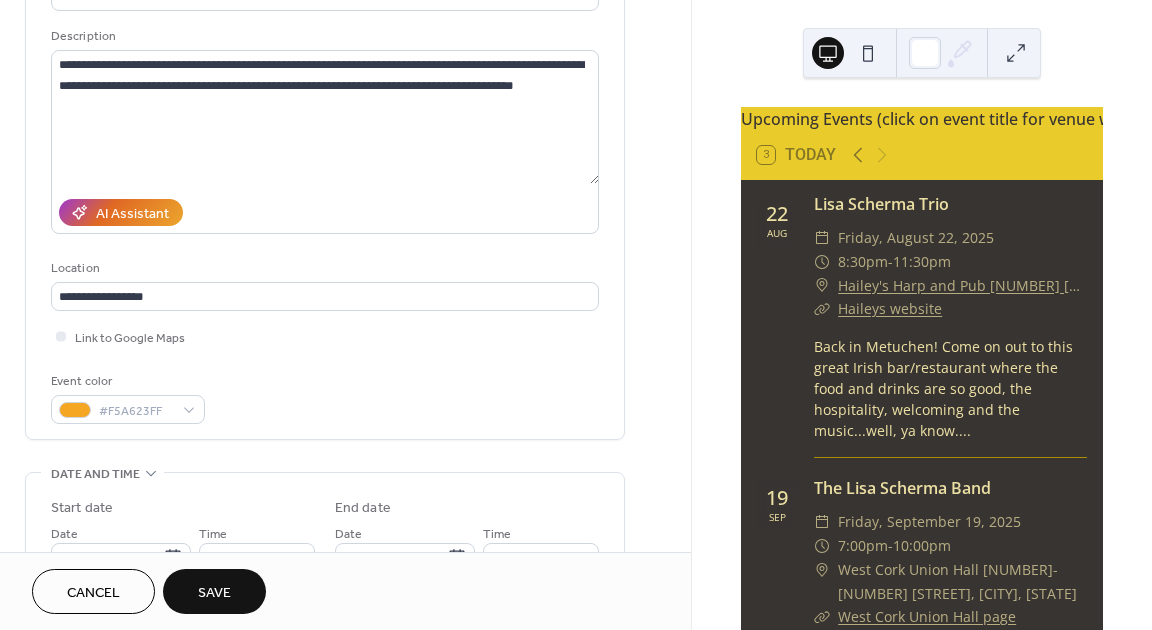 type on "**********" 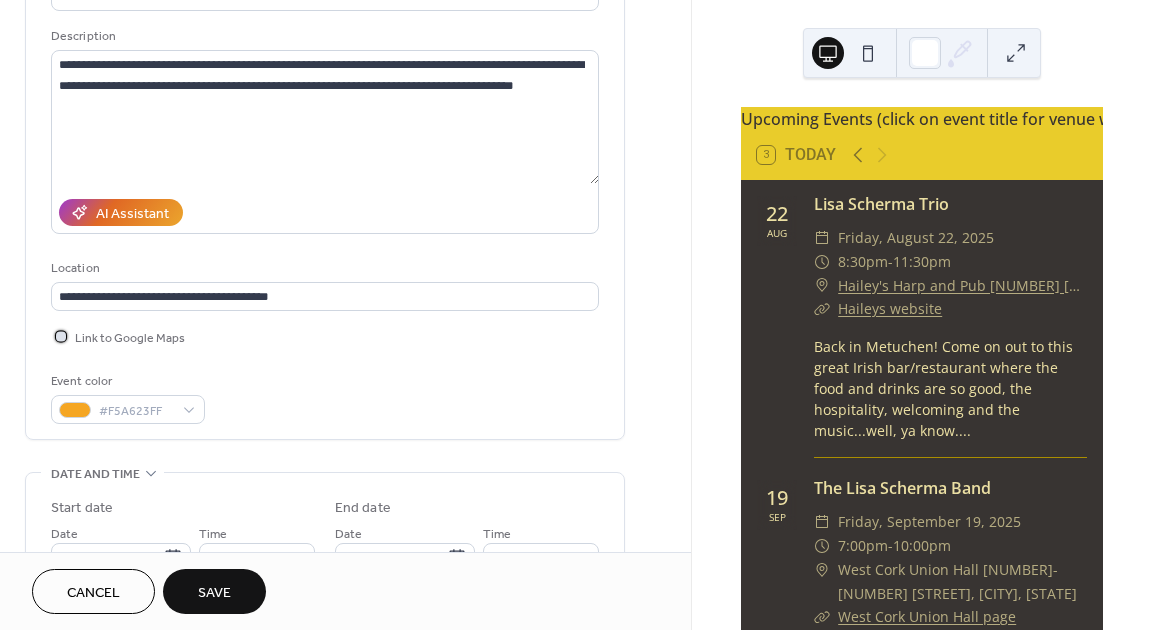 click at bounding box center (61, 336) 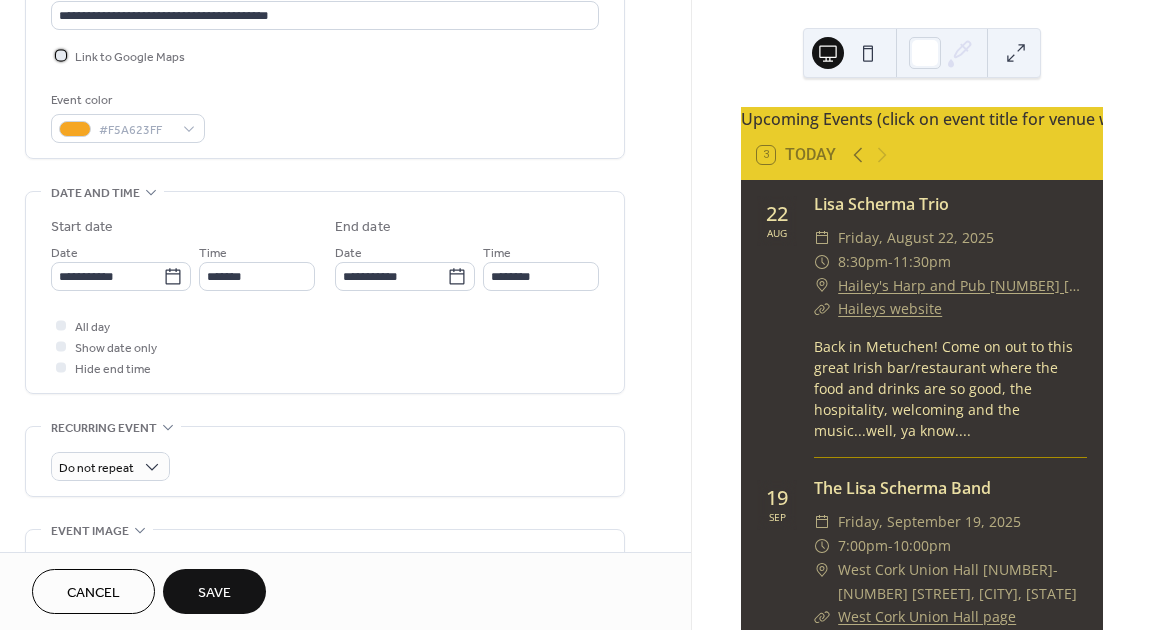 scroll, scrollTop: 478, scrollLeft: 0, axis: vertical 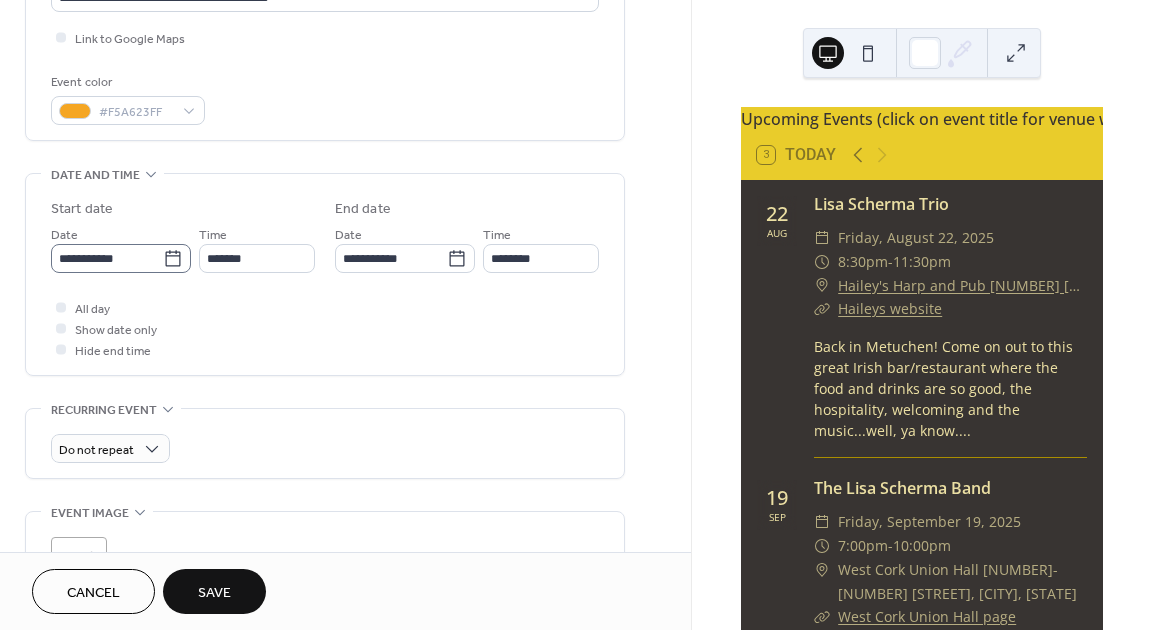 click 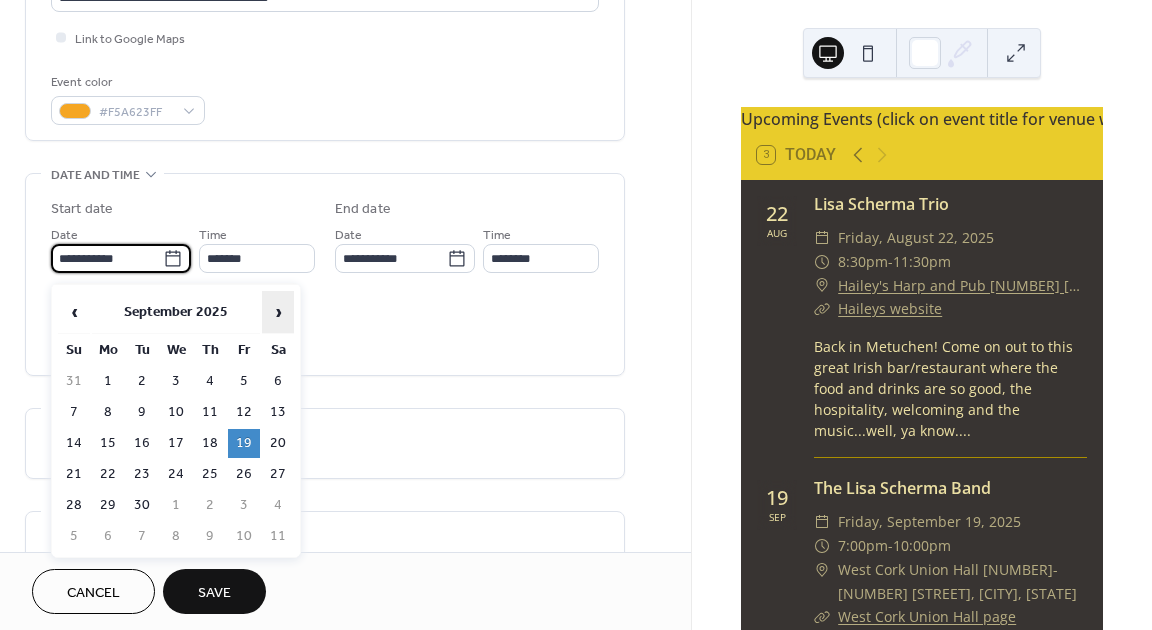 click on "›" at bounding box center (278, 312) 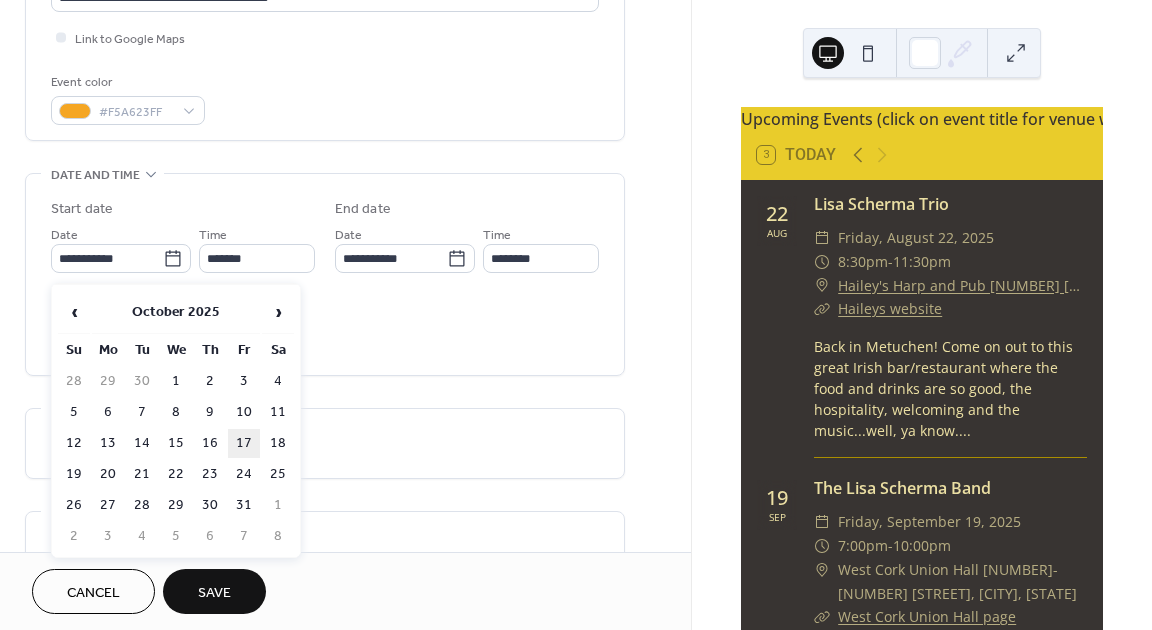 click on "17" at bounding box center (244, 443) 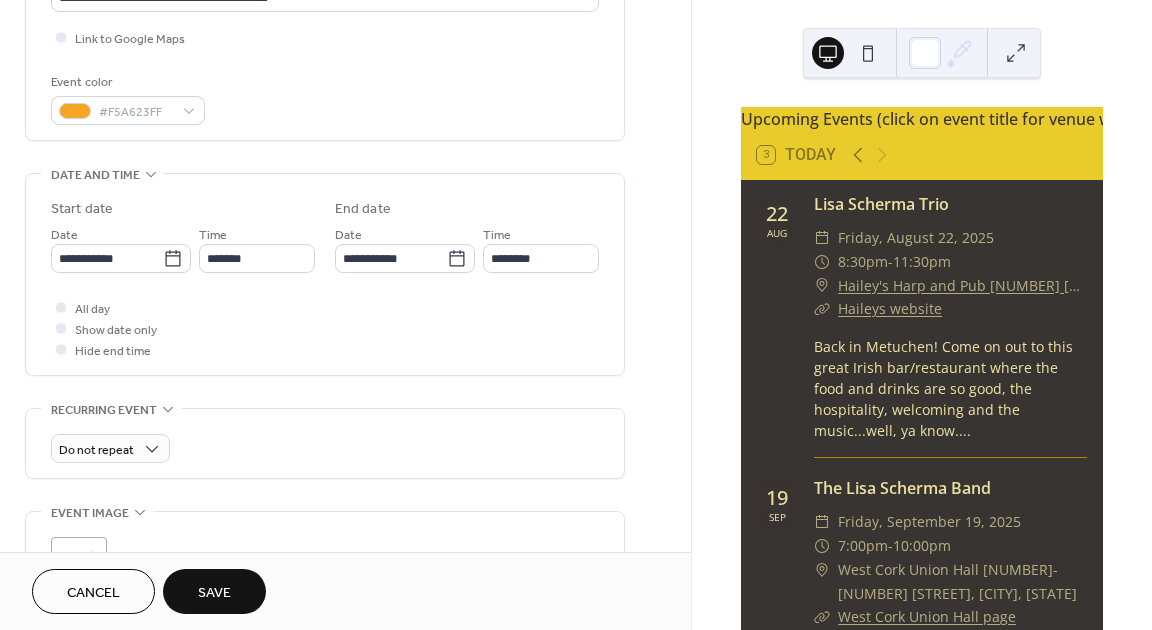 type on "**********" 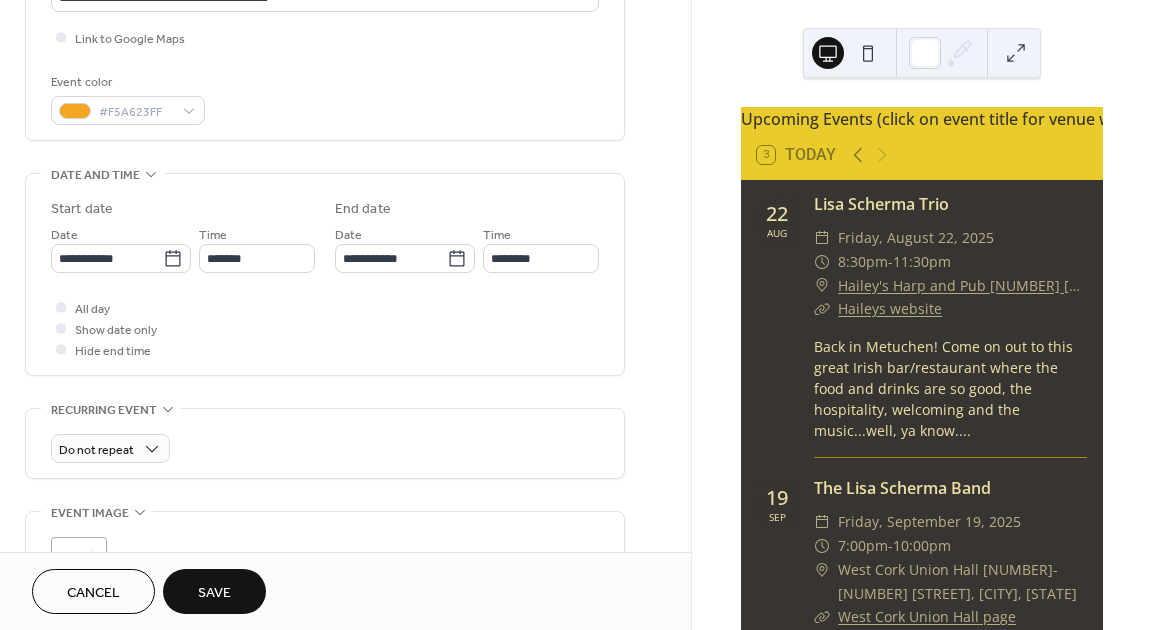 type on "**********" 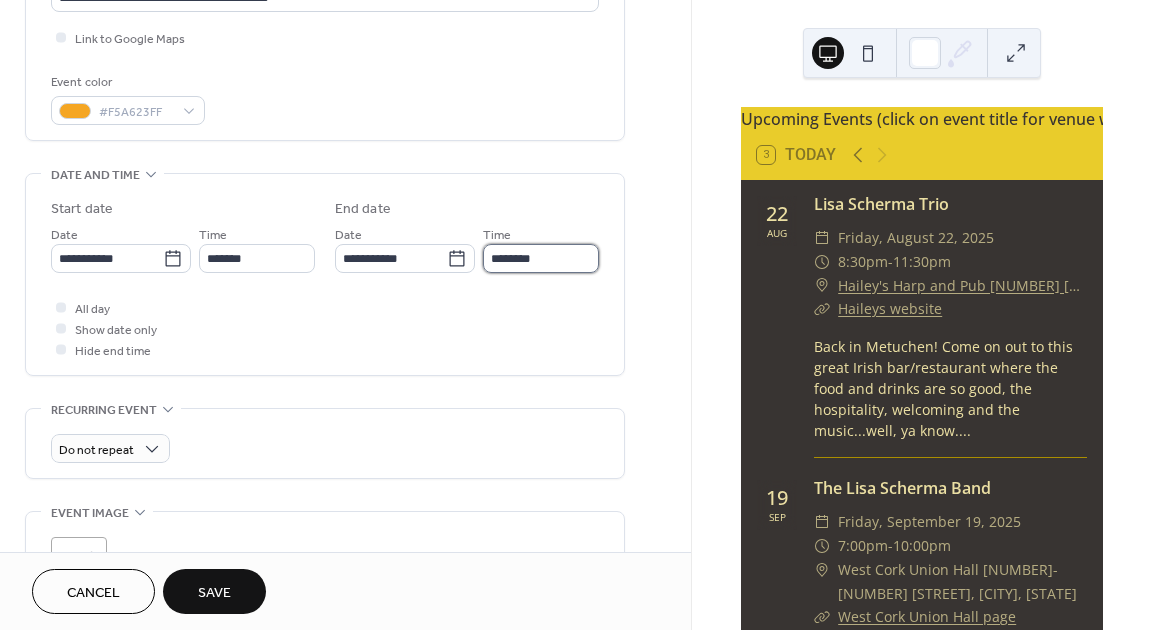 click on "********" at bounding box center [541, 258] 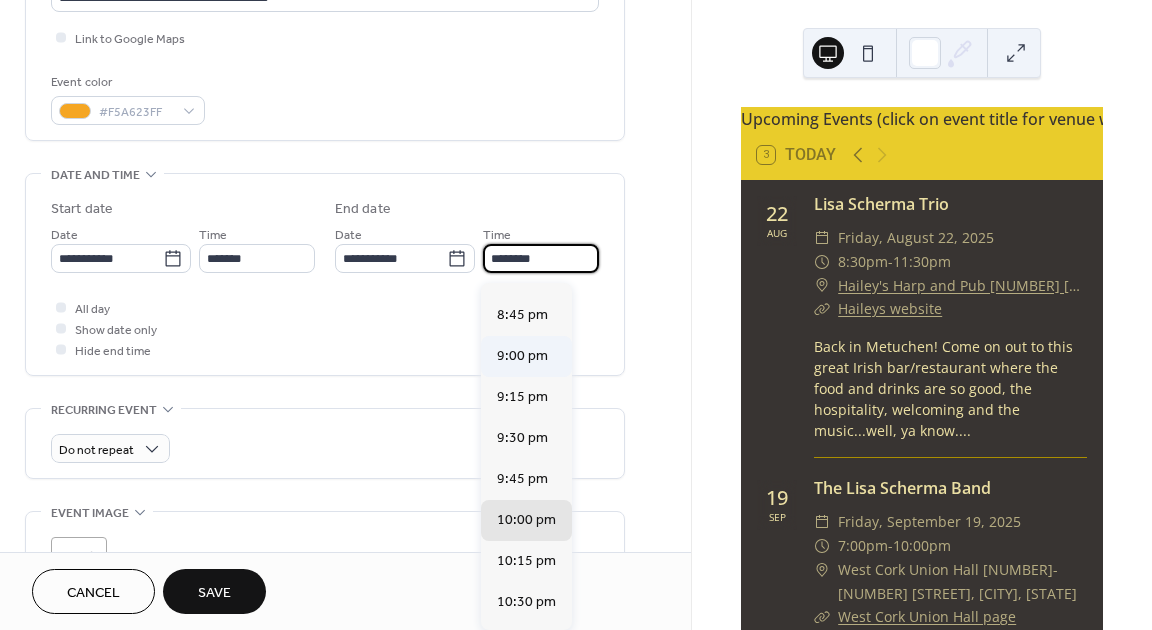 scroll, scrollTop: 233, scrollLeft: 0, axis: vertical 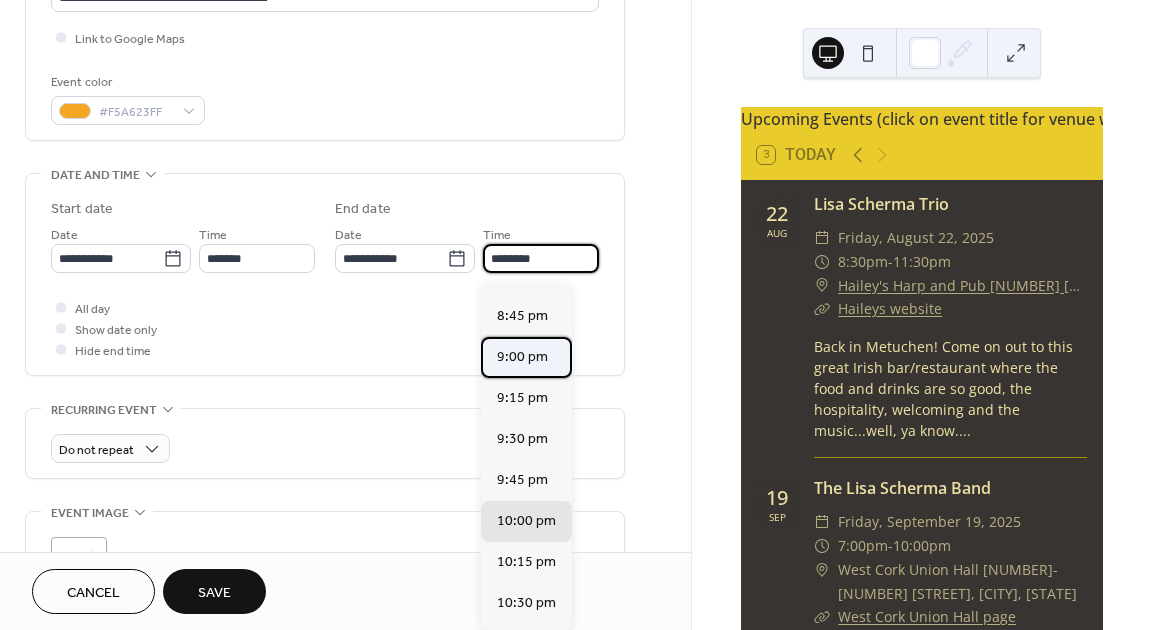 click on "9:00 pm" at bounding box center (522, 357) 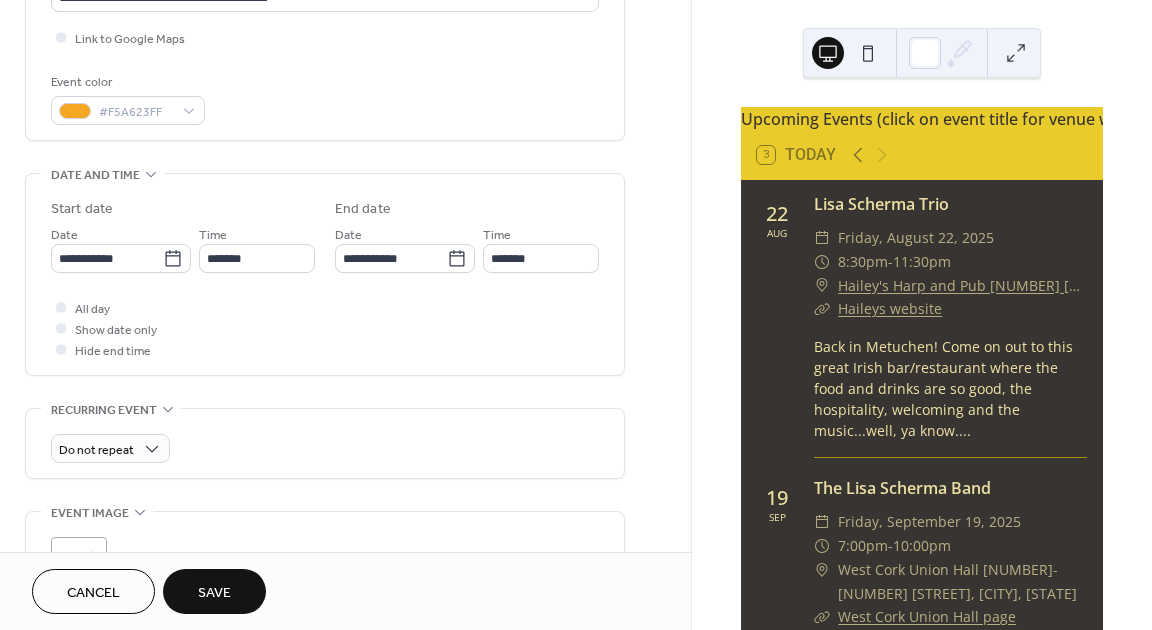 type on "*******" 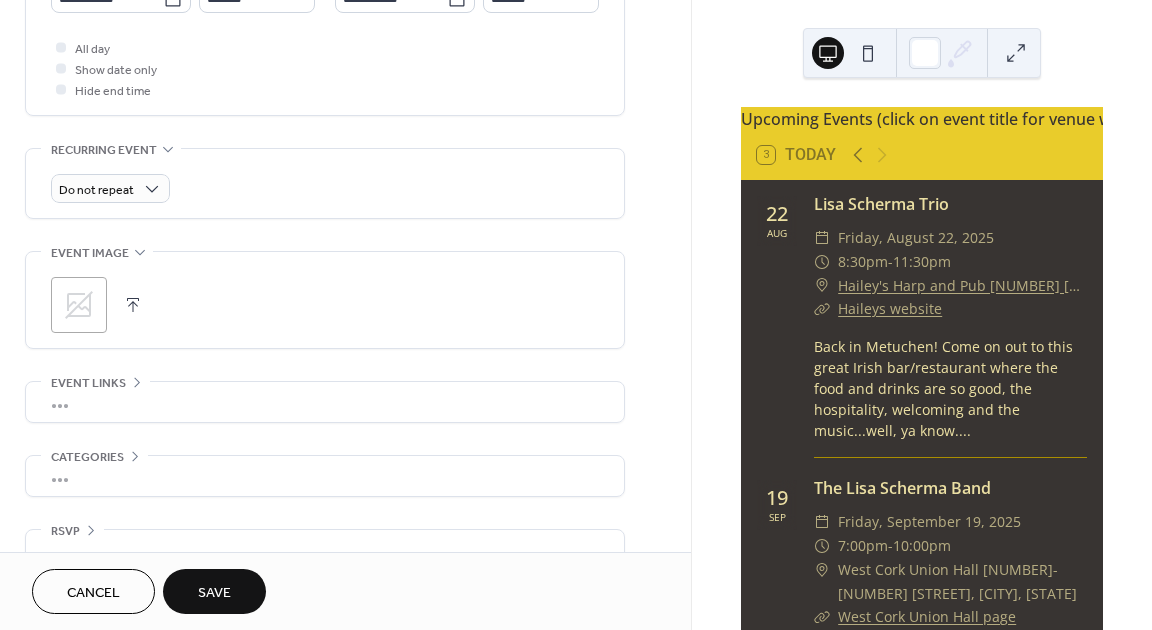 scroll, scrollTop: 731, scrollLeft: 0, axis: vertical 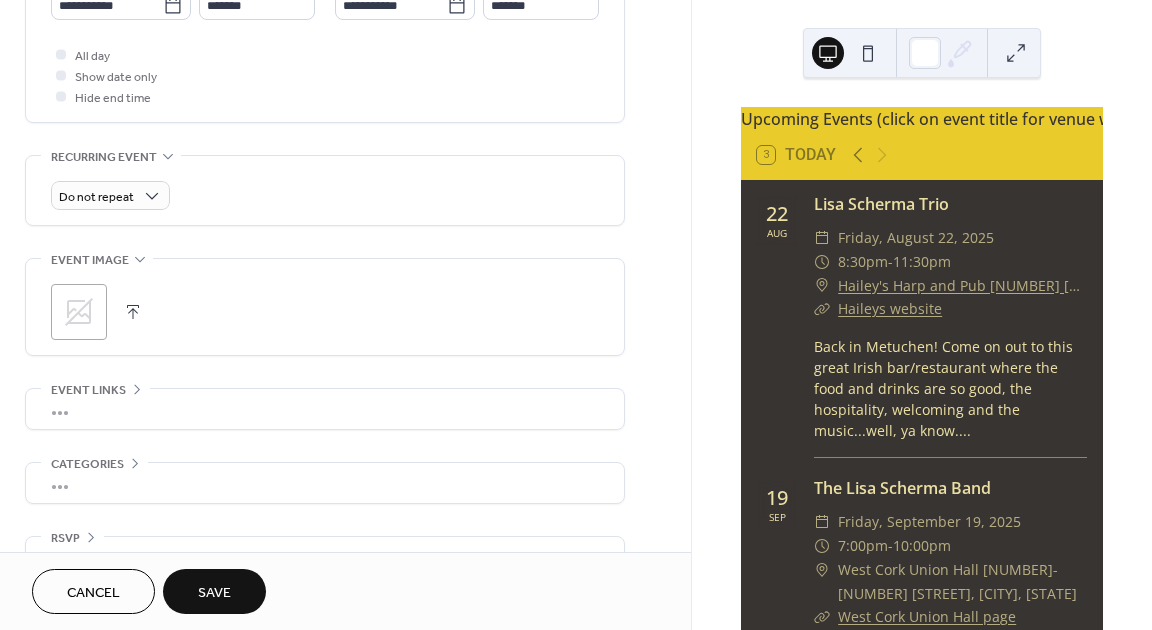 click on "•••" at bounding box center (325, 409) 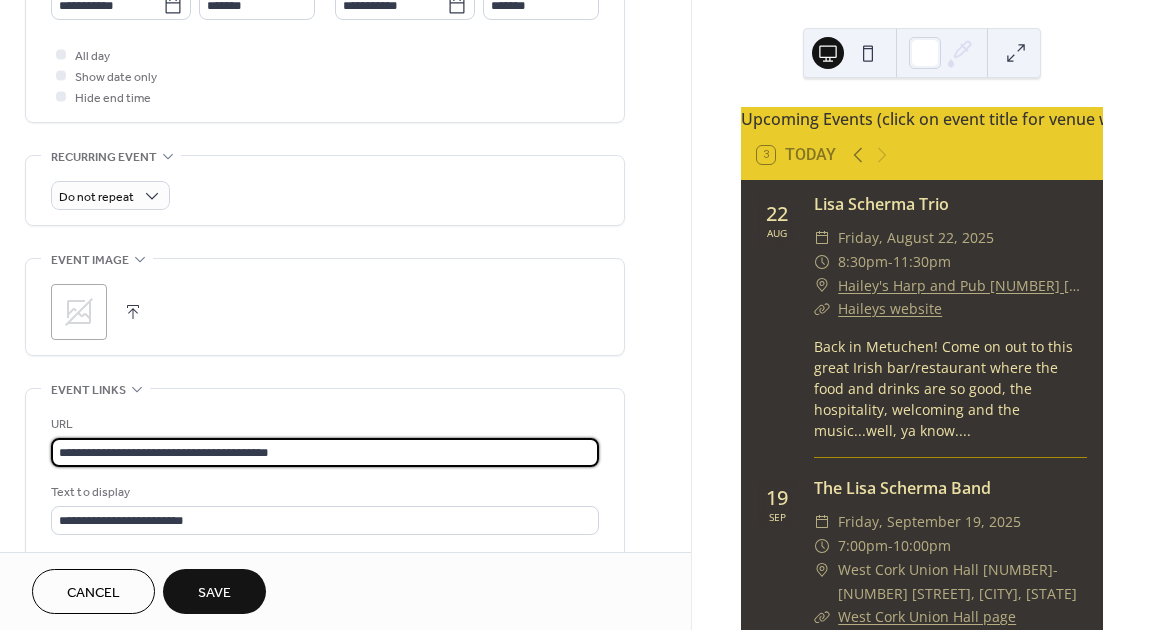 drag, startPoint x: 316, startPoint y: 458, endPoint x: 204, endPoint y: 467, distance: 112.36102 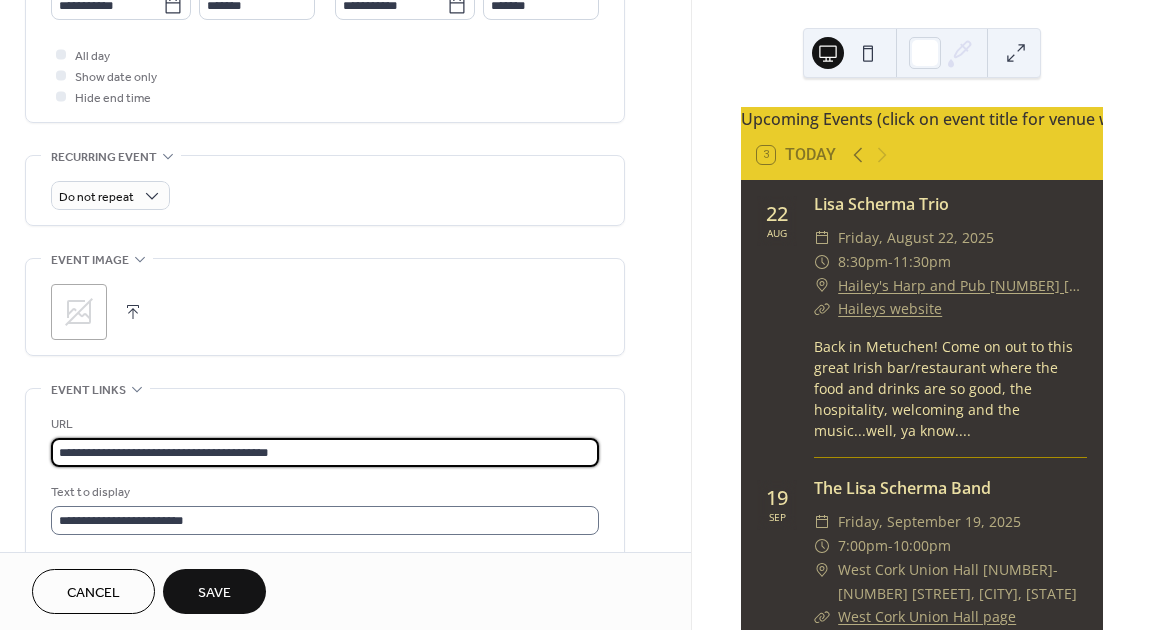 type on "**********" 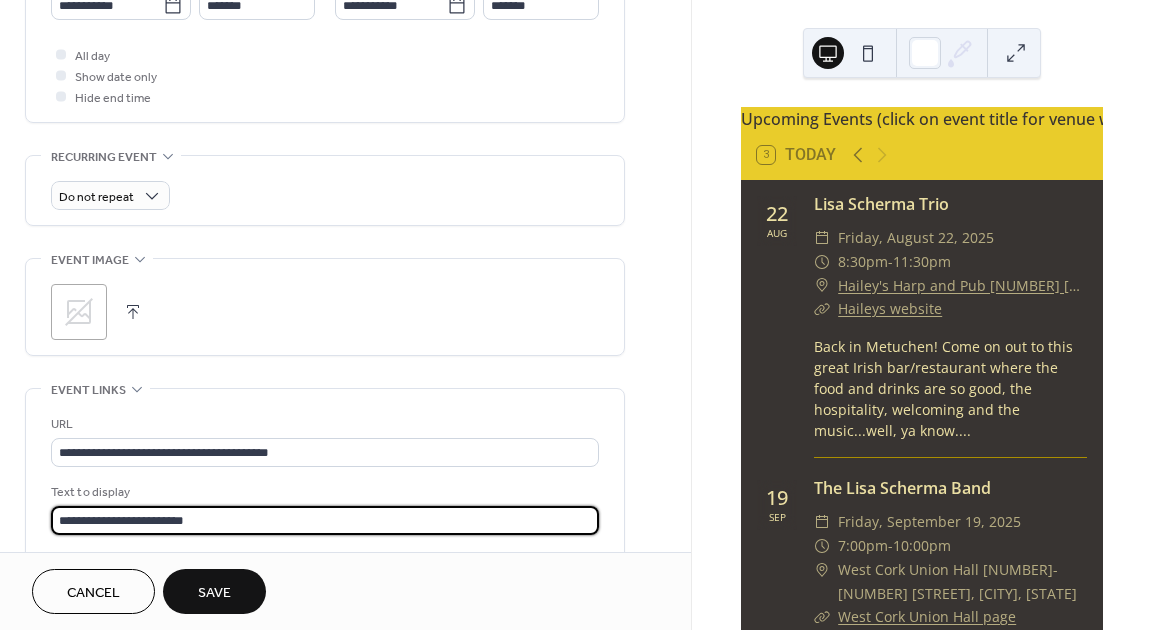 drag, startPoint x: 202, startPoint y: 527, endPoint x: 43, endPoint y: 522, distance: 159.0786 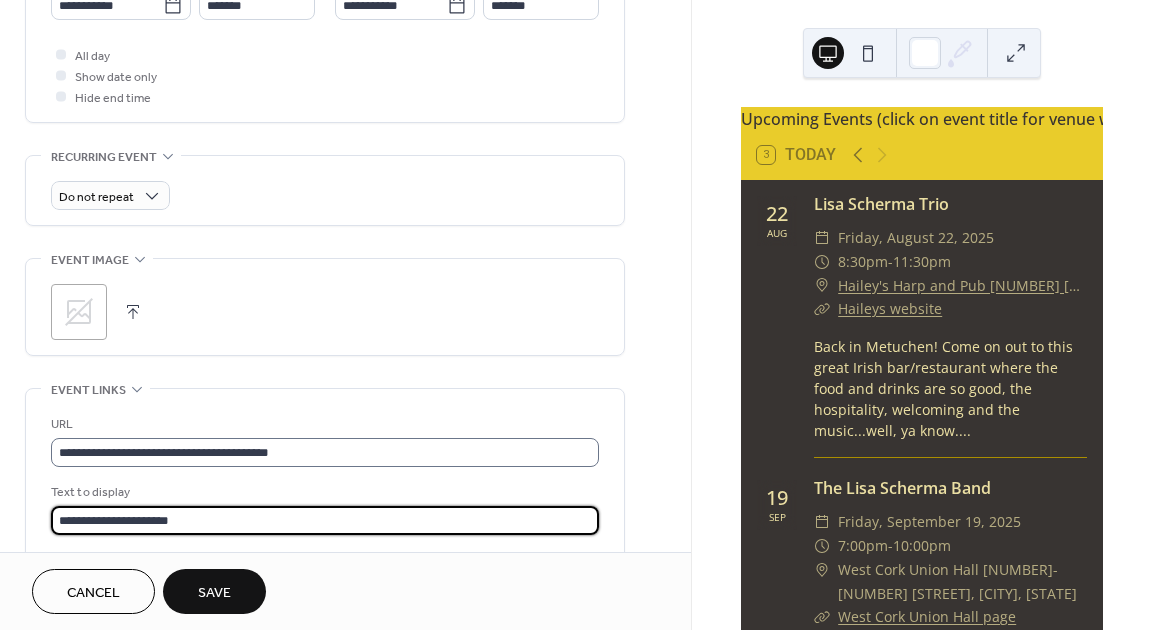 type on "**********" 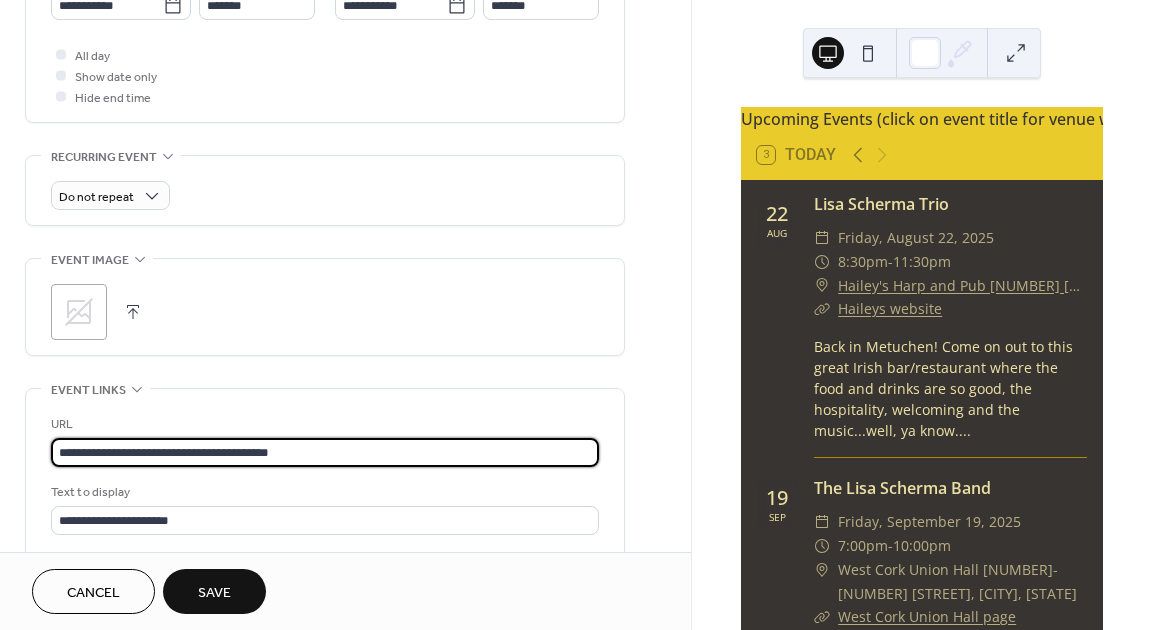 drag, startPoint x: 311, startPoint y: 460, endPoint x: 16, endPoint y: 448, distance: 295.24396 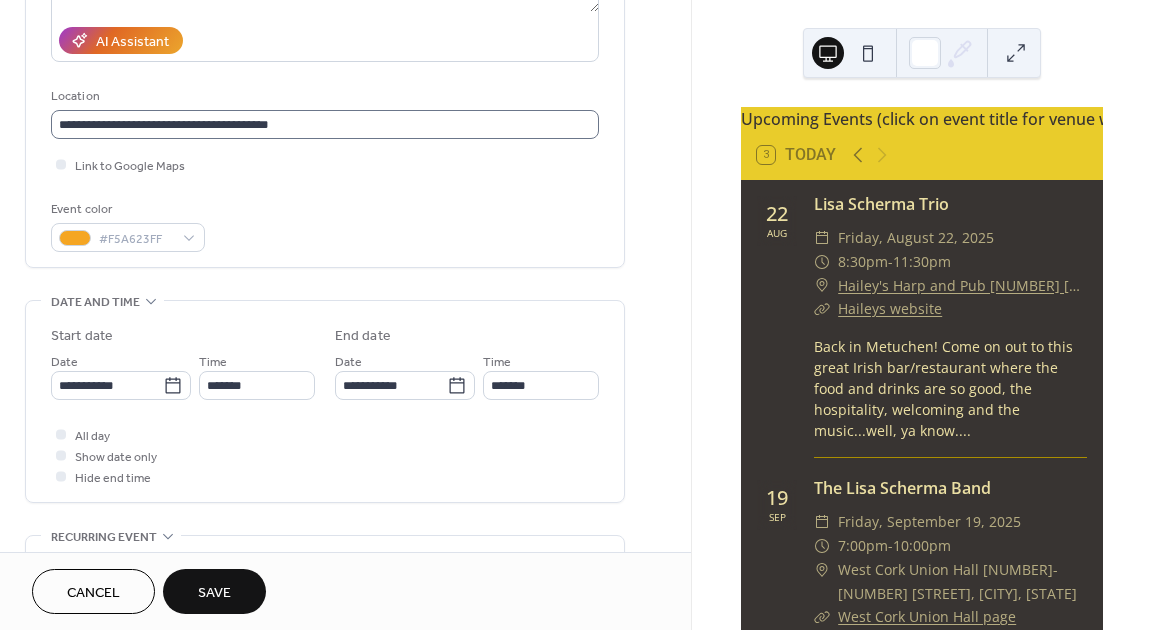 scroll, scrollTop: 363, scrollLeft: 0, axis: vertical 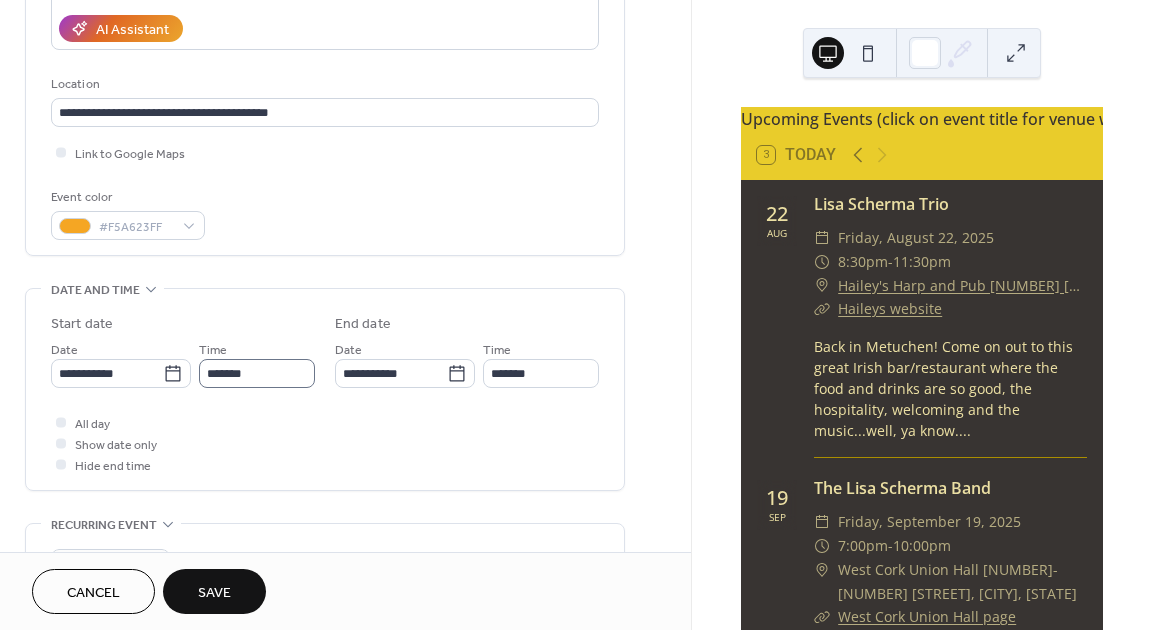 type on "**********" 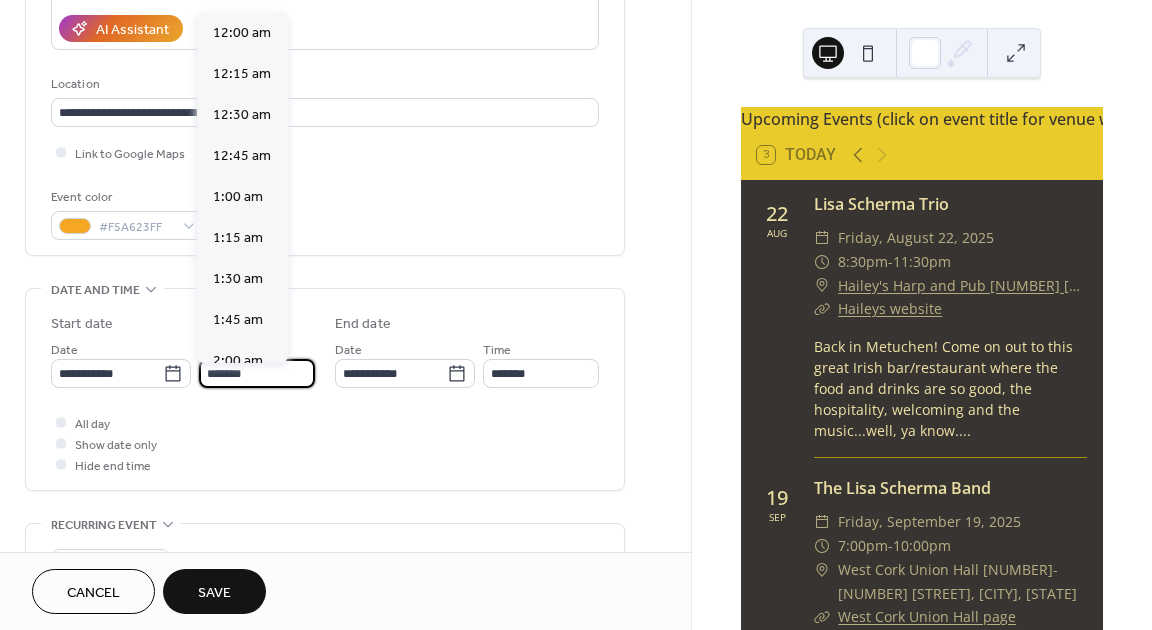 click on "*******" at bounding box center [257, 373] 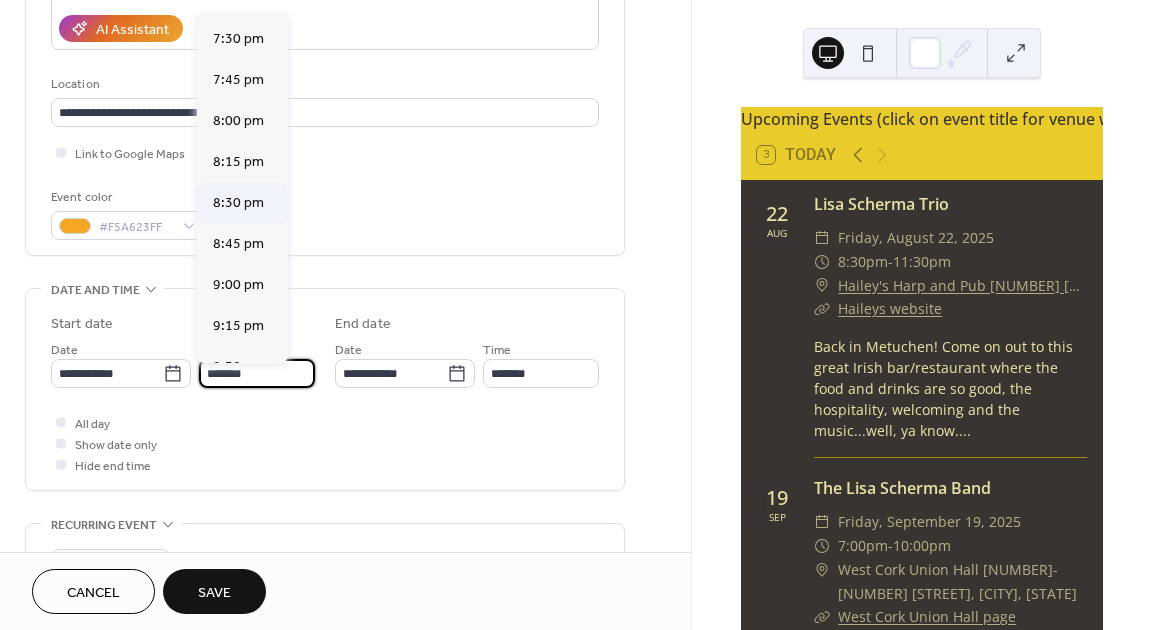 scroll, scrollTop: 3205, scrollLeft: 0, axis: vertical 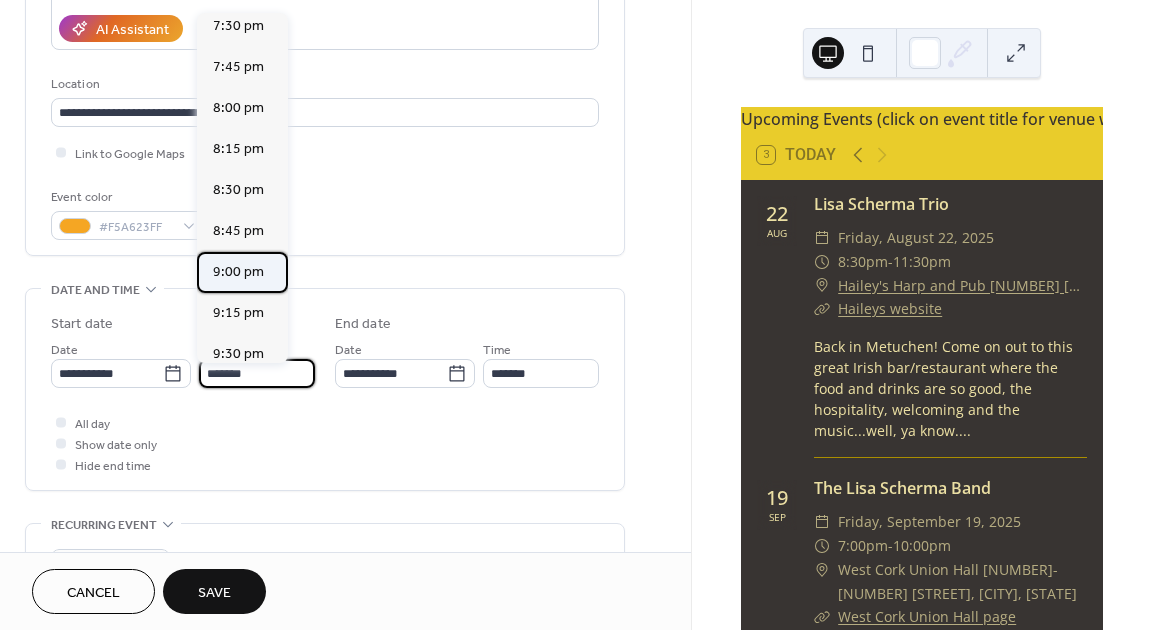click on "9:00 pm" at bounding box center (238, 272) 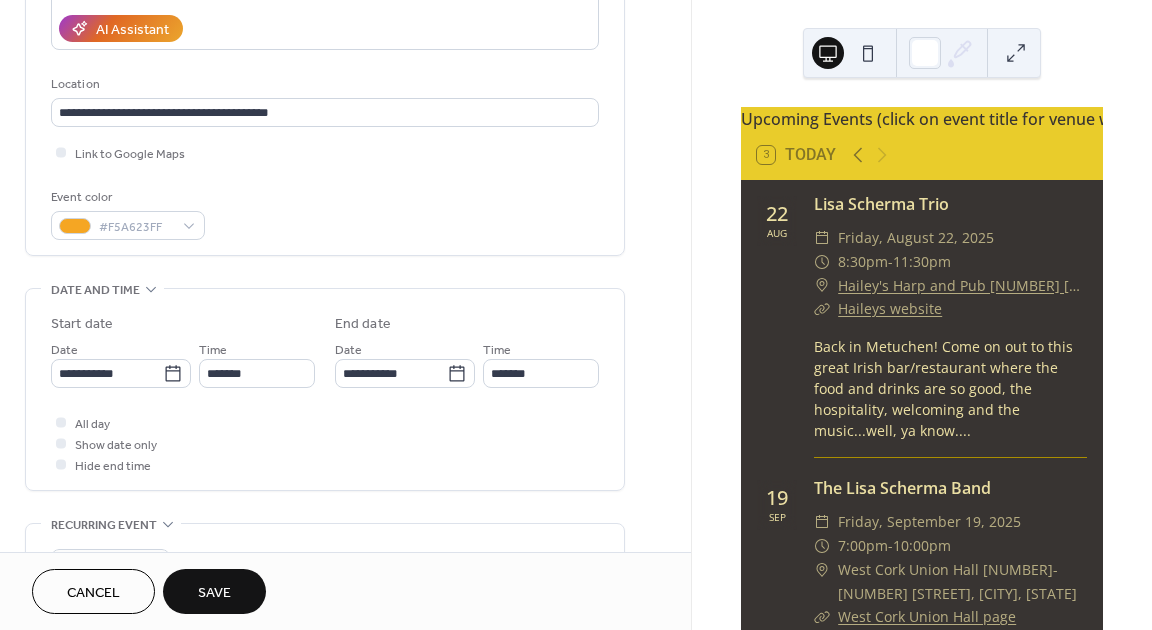 type on "*******" 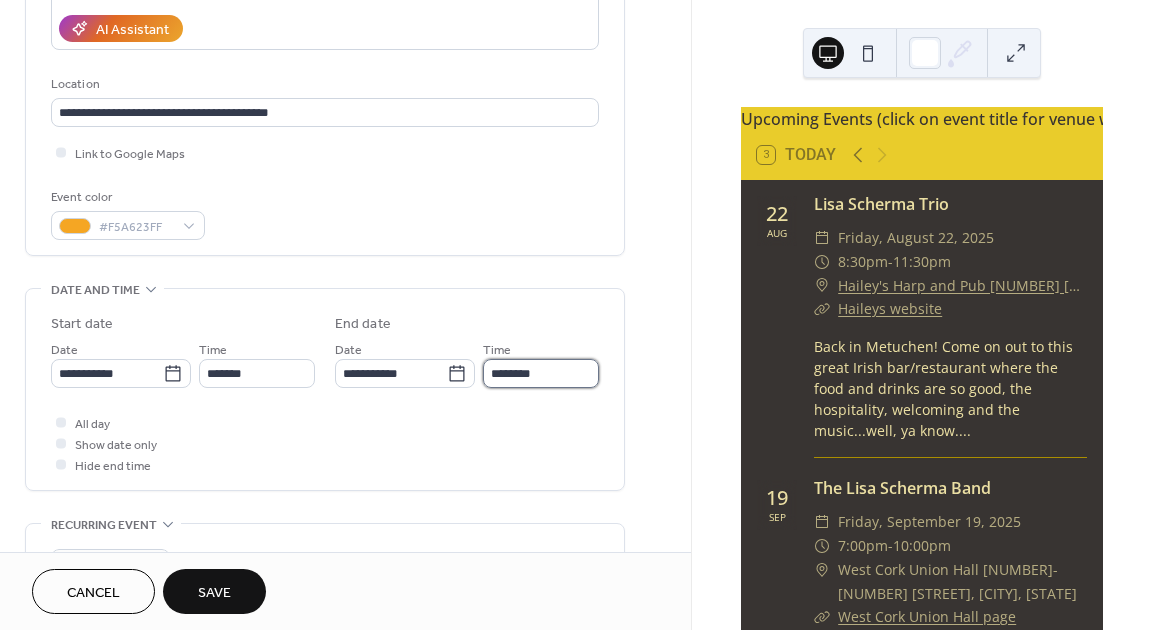 click on "********" at bounding box center [541, 373] 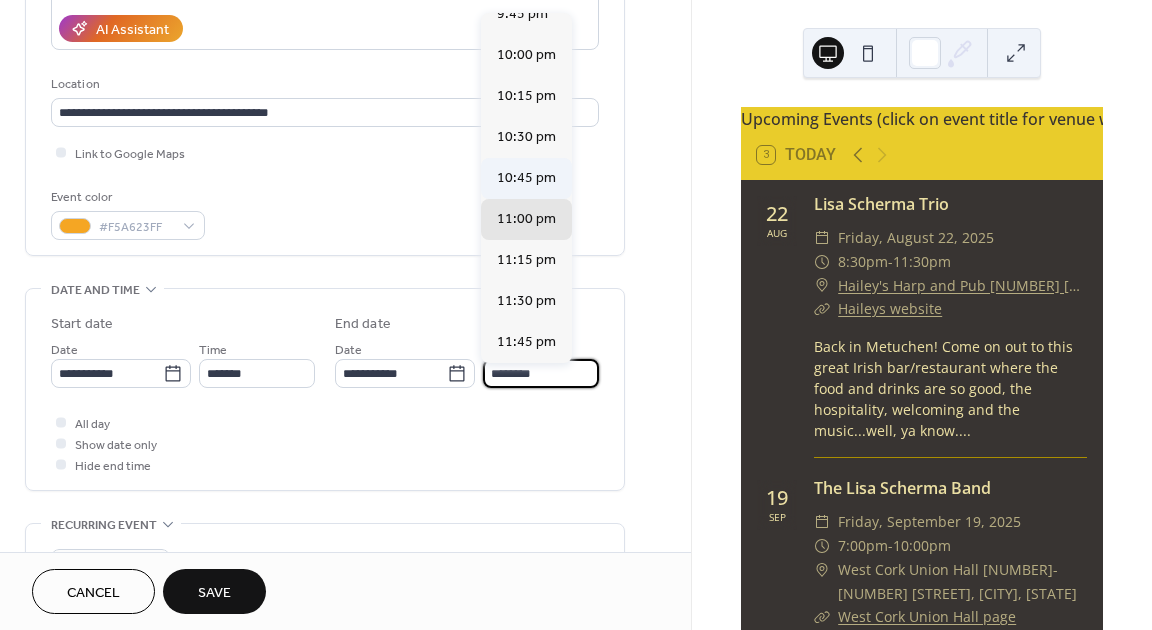 scroll, scrollTop: 101, scrollLeft: 0, axis: vertical 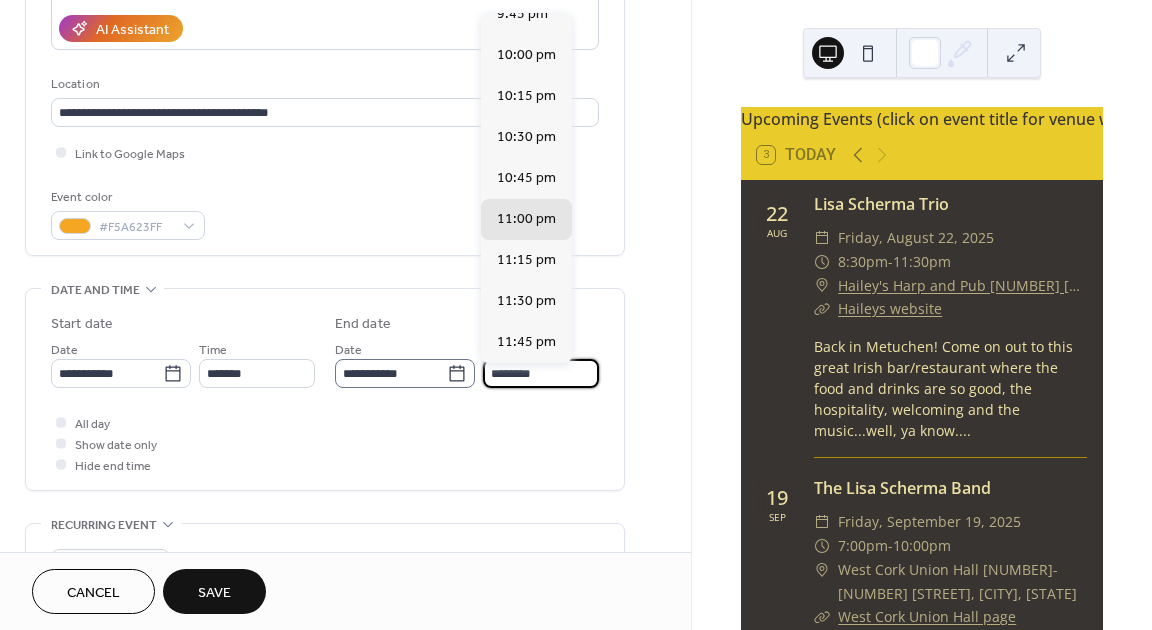 drag, startPoint x: 545, startPoint y: 377, endPoint x: 467, endPoint y: 375, distance: 78.025635 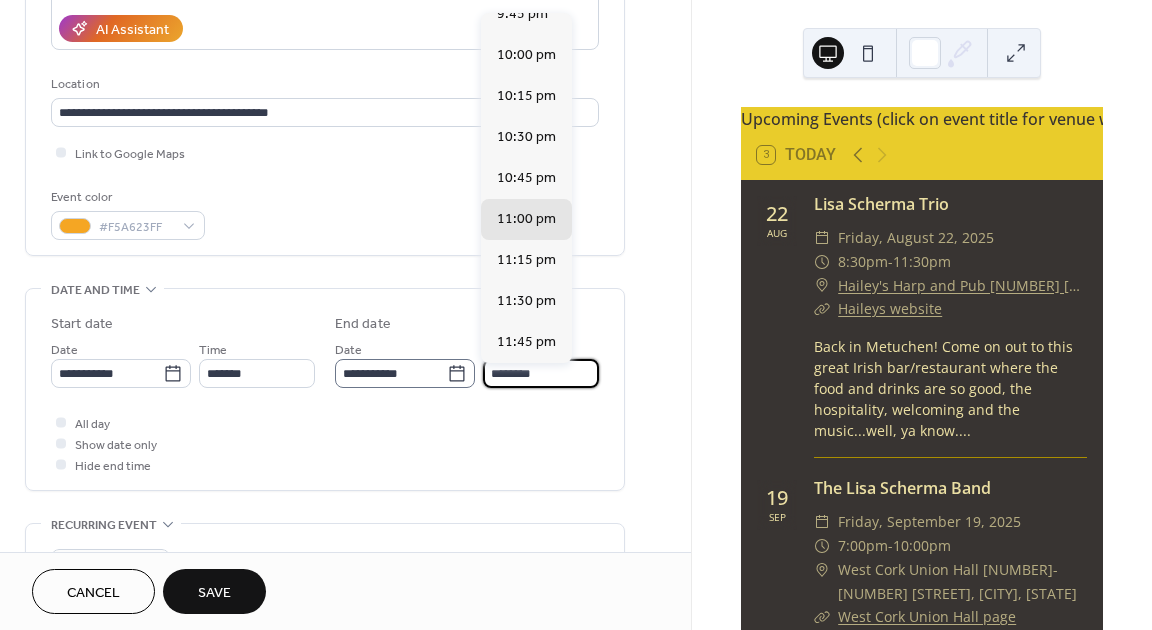 click on "**********" at bounding box center [467, 363] 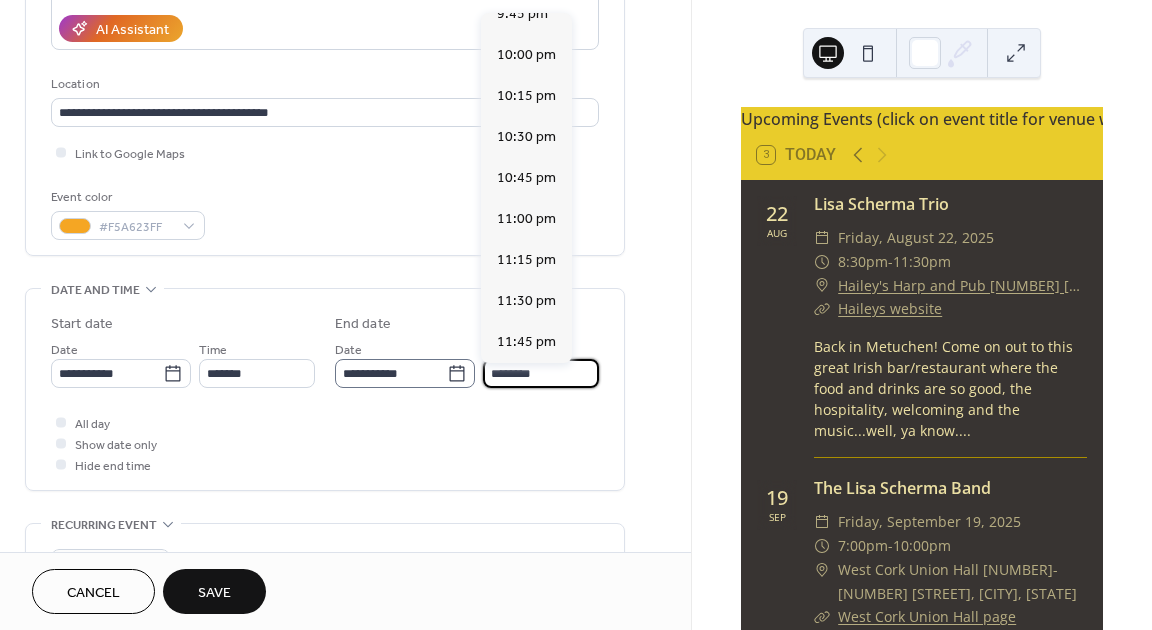 type on "*******" 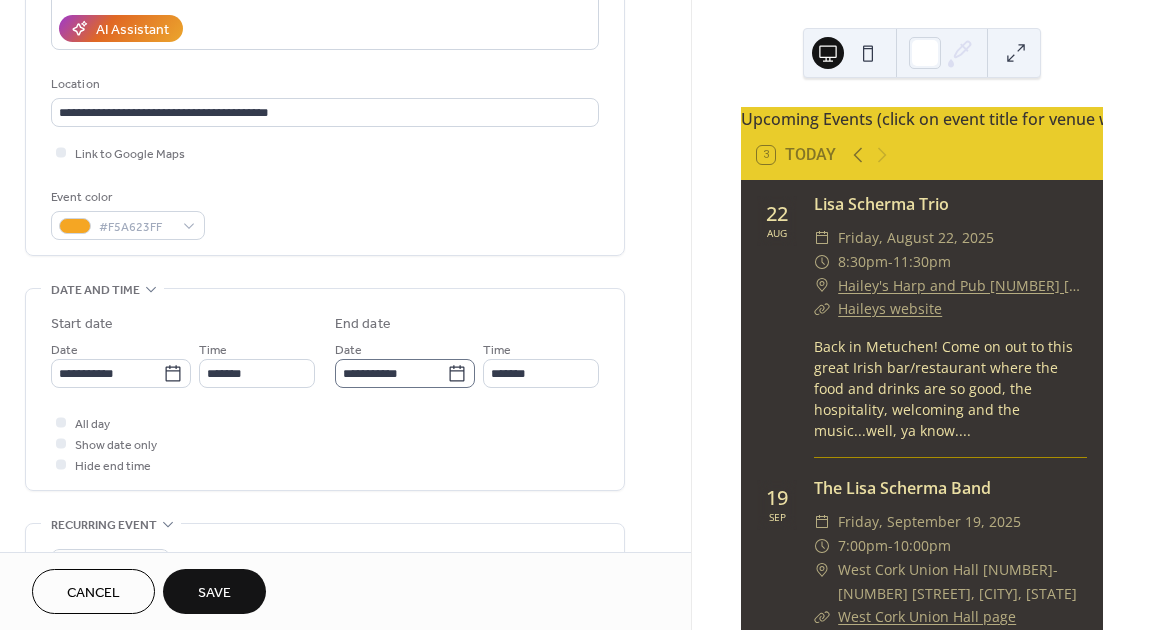 click 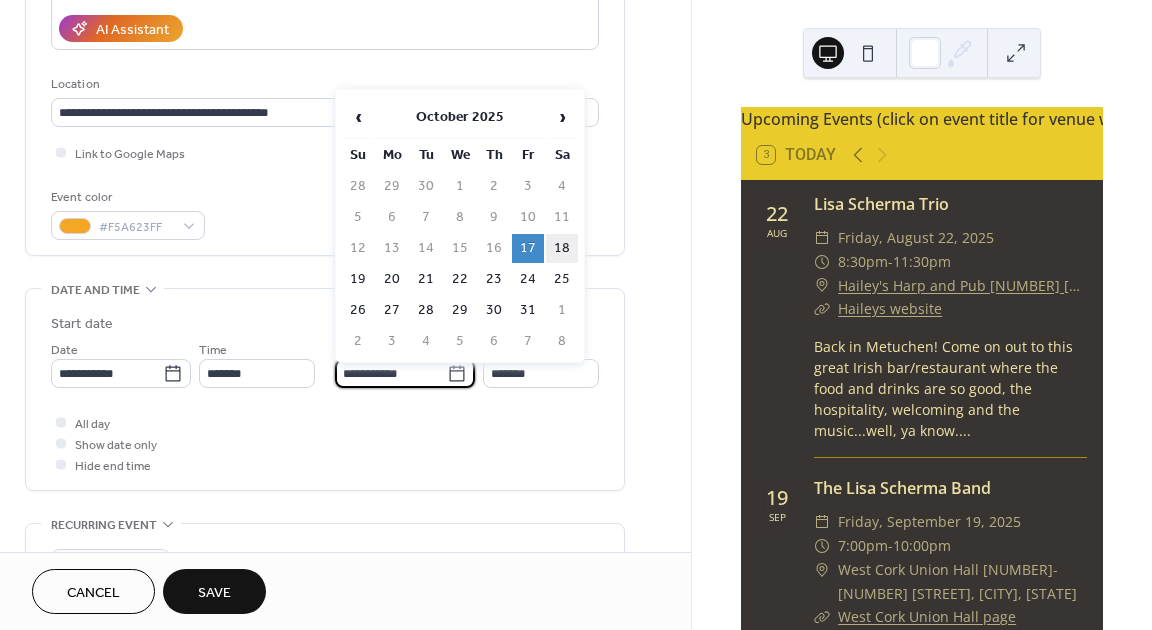 click on "18" at bounding box center (562, 248) 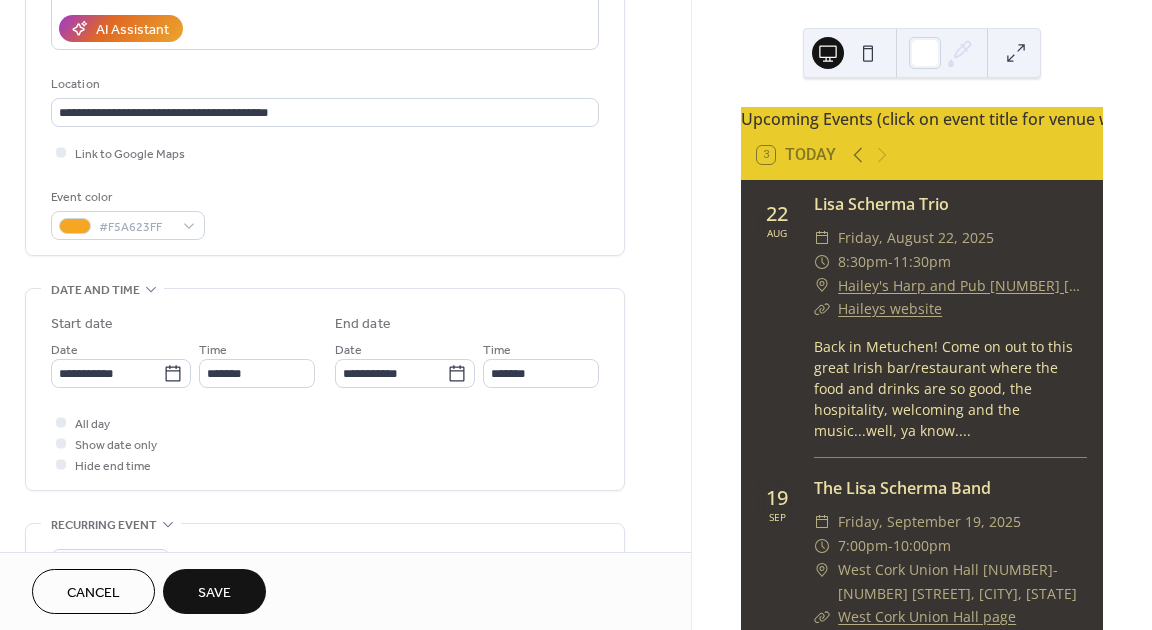 type on "**********" 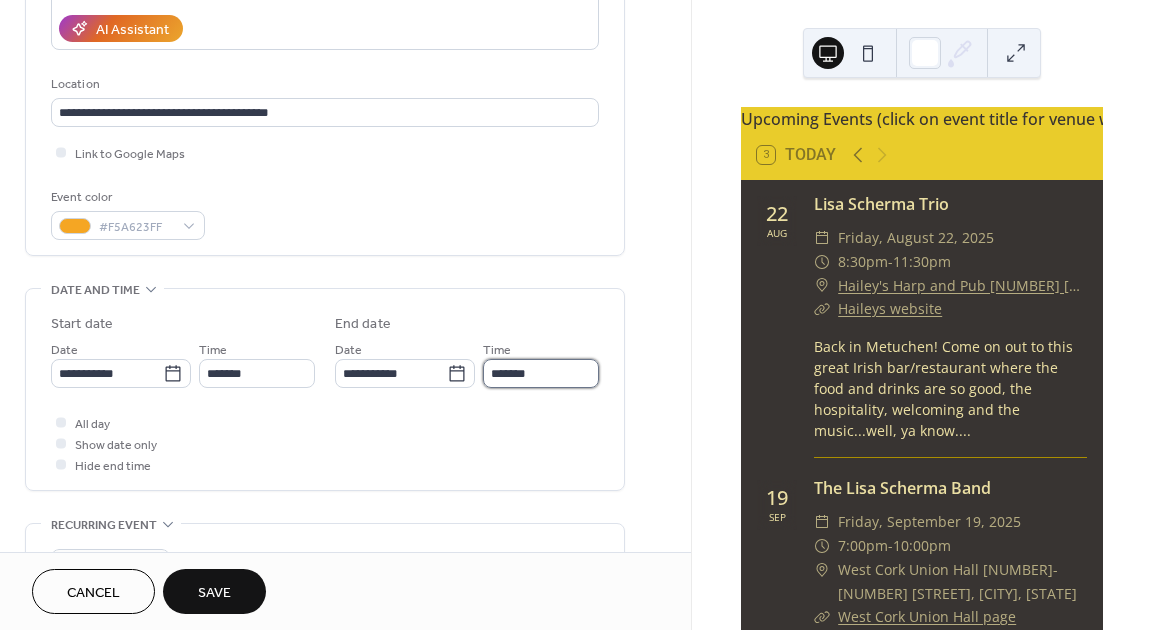 click on "*******" at bounding box center [541, 373] 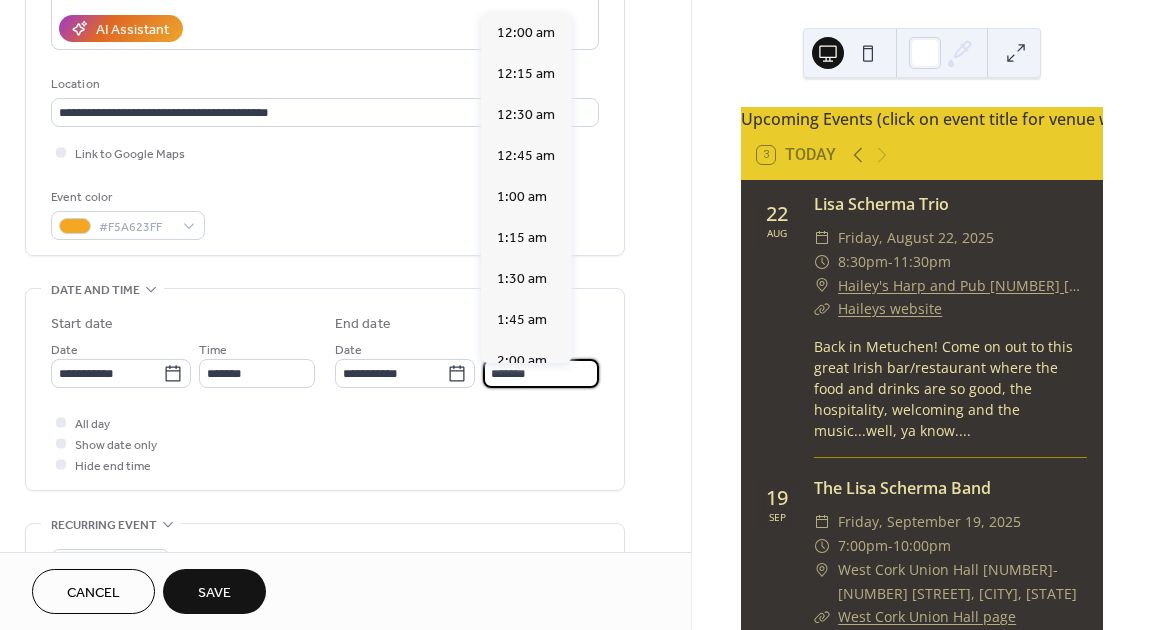 scroll, scrollTop: 0, scrollLeft: 0, axis: both 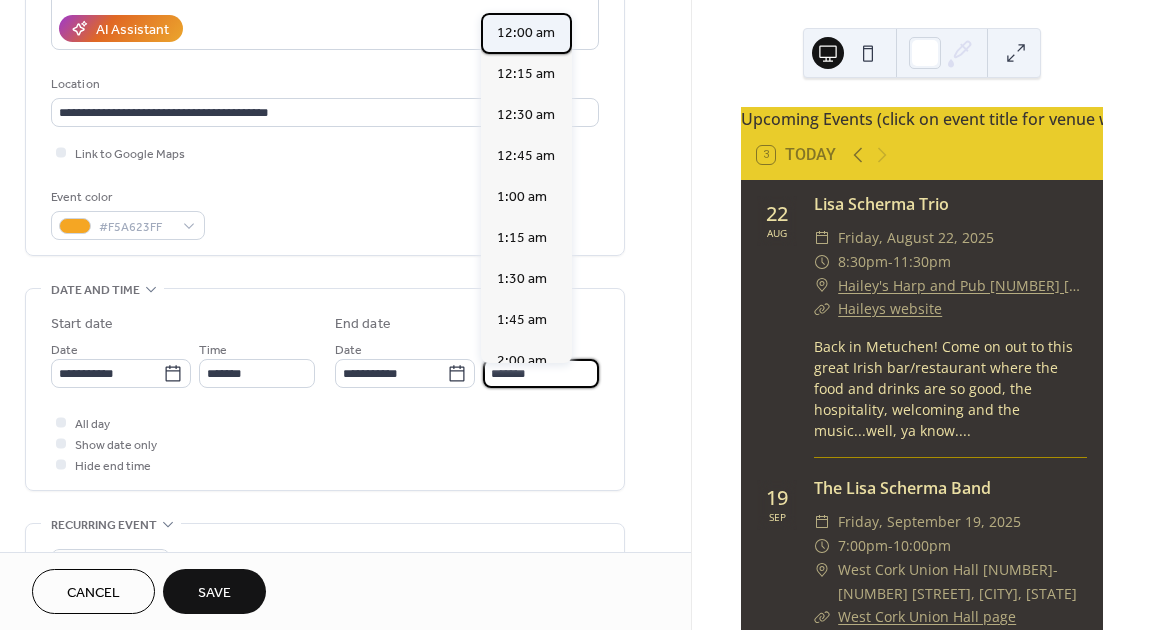 click on "12:00 am" at bounding box center (526, 33) 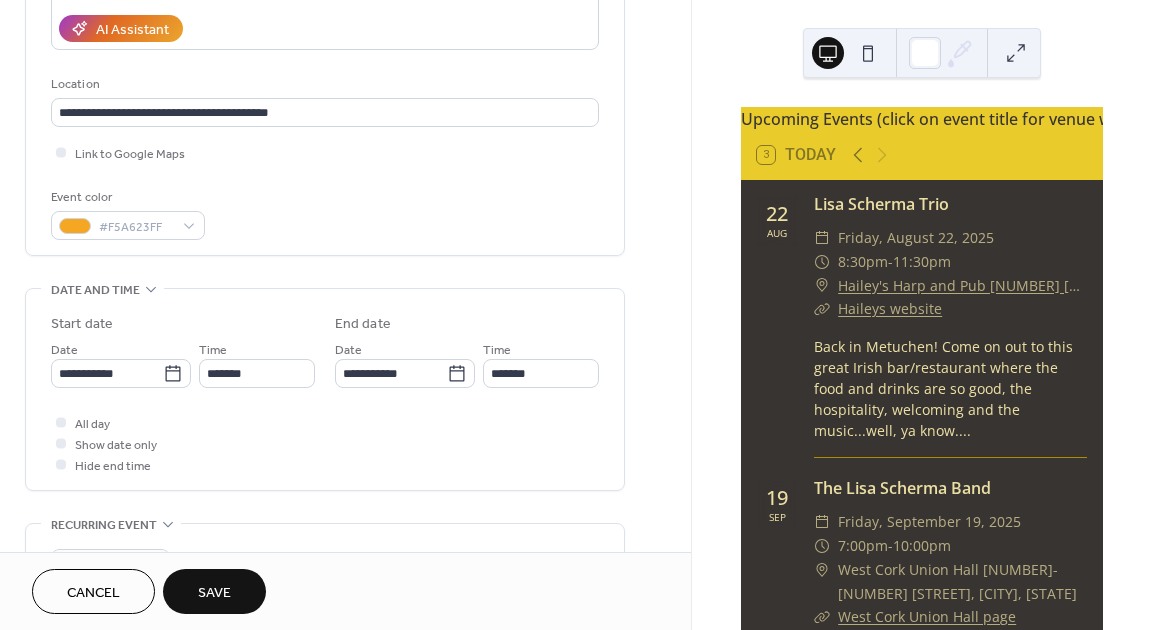 type on "********" 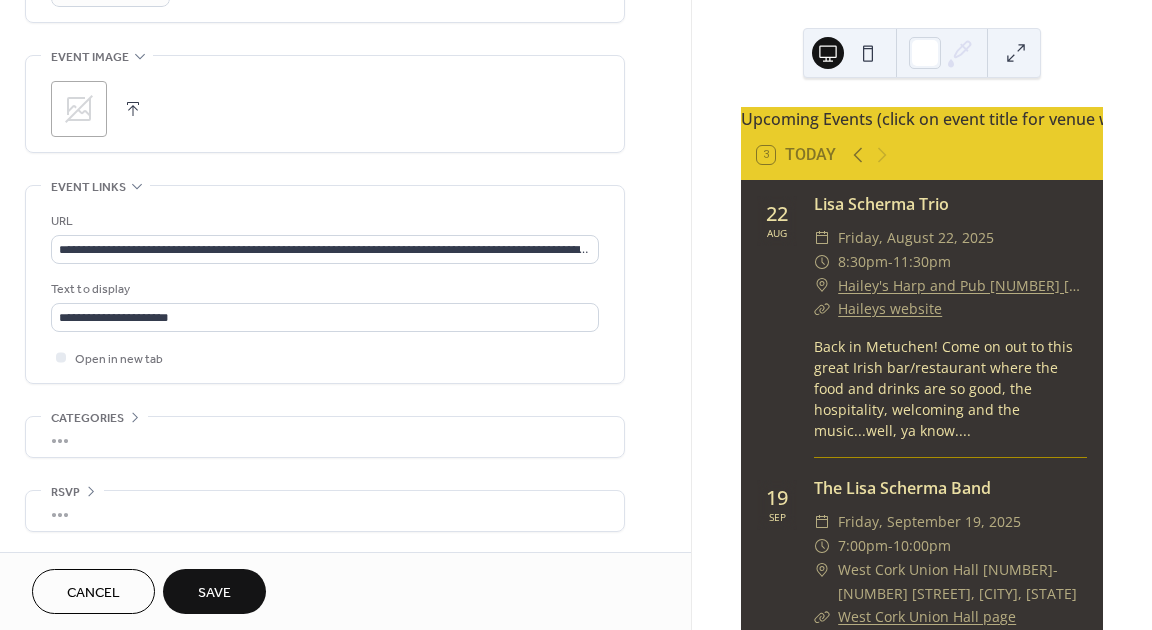 scroll, scrollTop: 944, scrollLeft: 0, axis: vertical 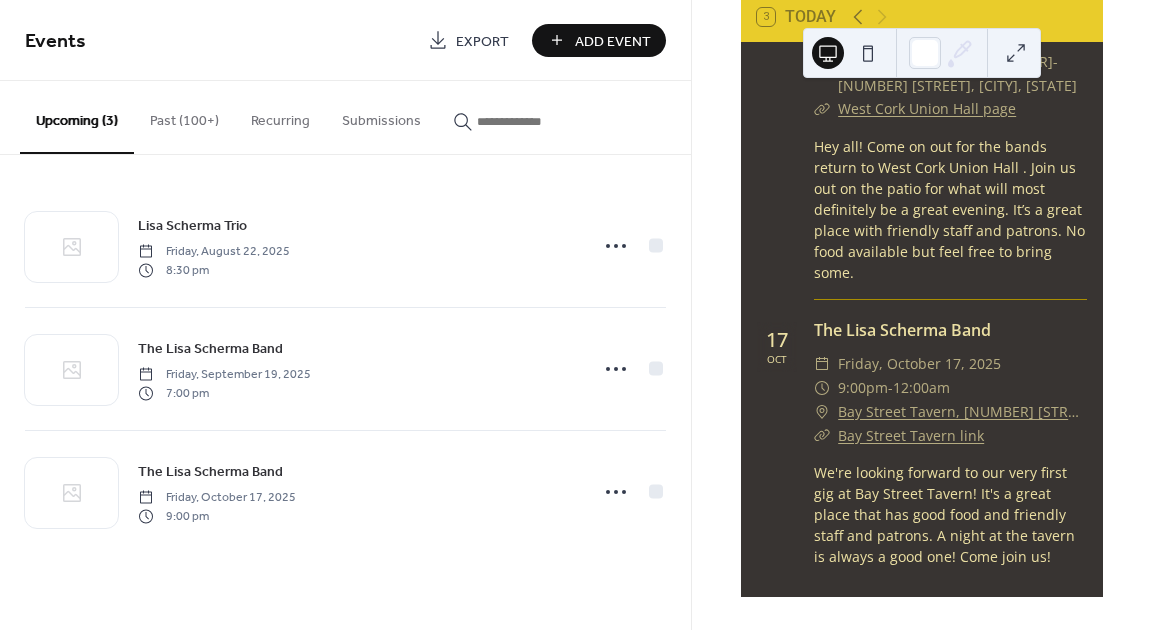 click on "Past (100+)" at bounding box center (184, 116) 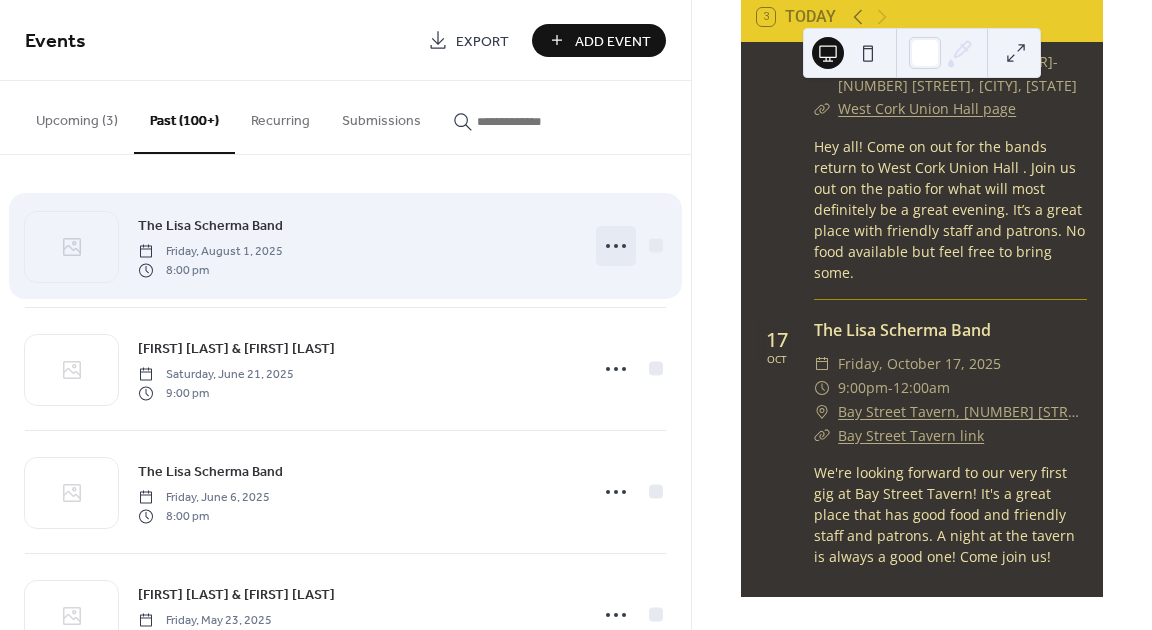 click 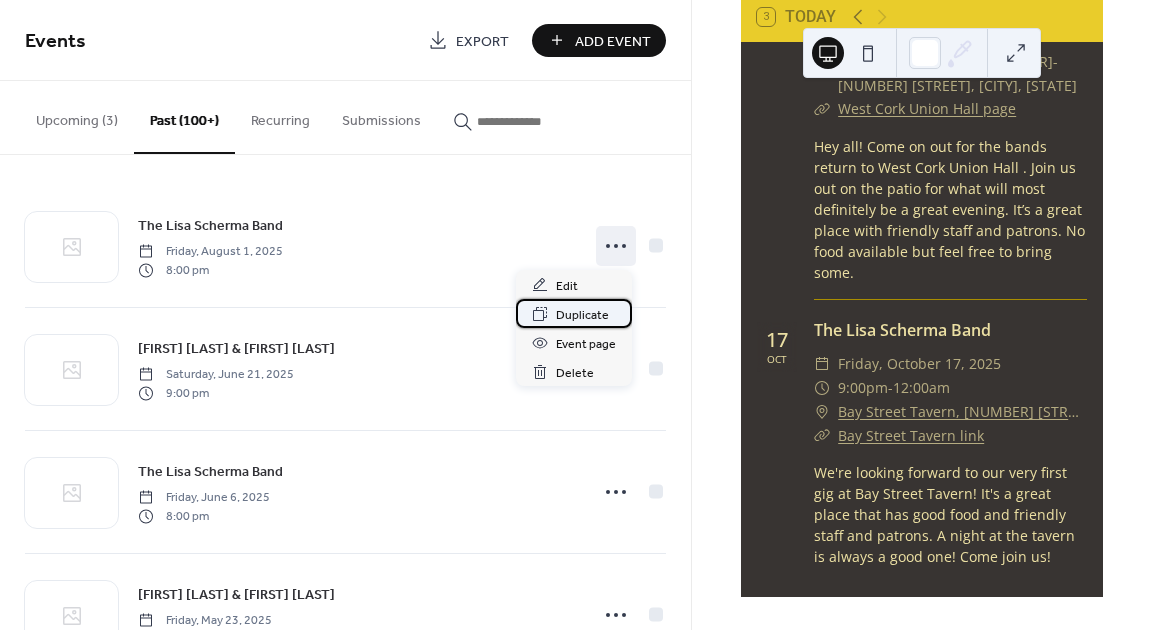 click on "Duplicate" at bounding box center [582, 315] 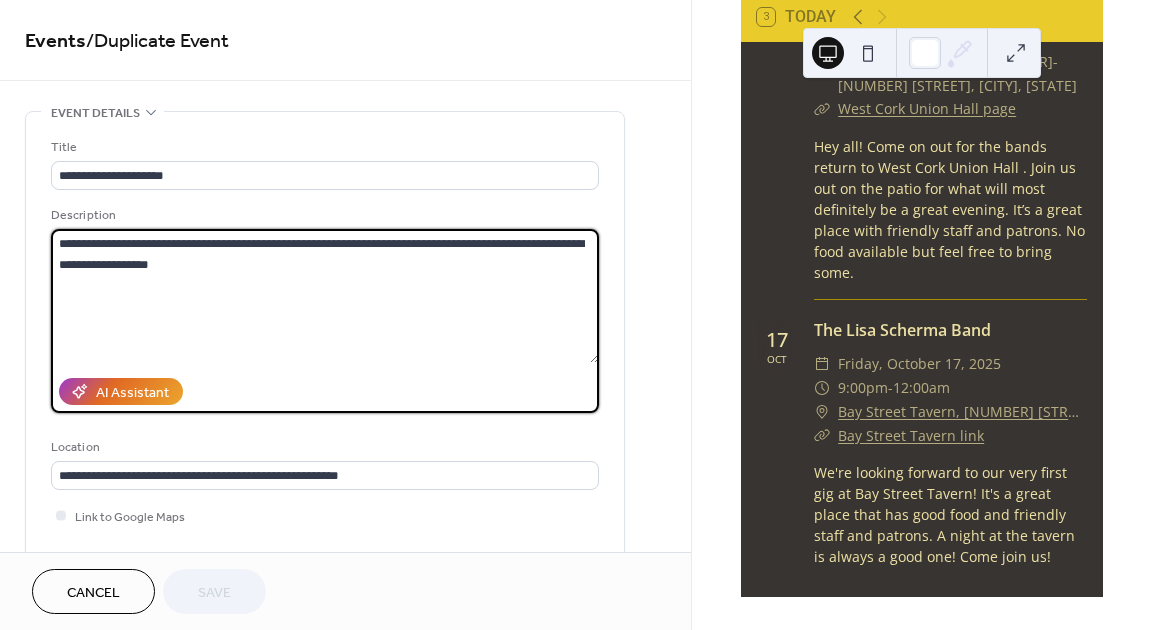drag, startPoint x: 165, startPoint y: 245, endPoint x: 222, endPoint y: 244, distance: 57.00877 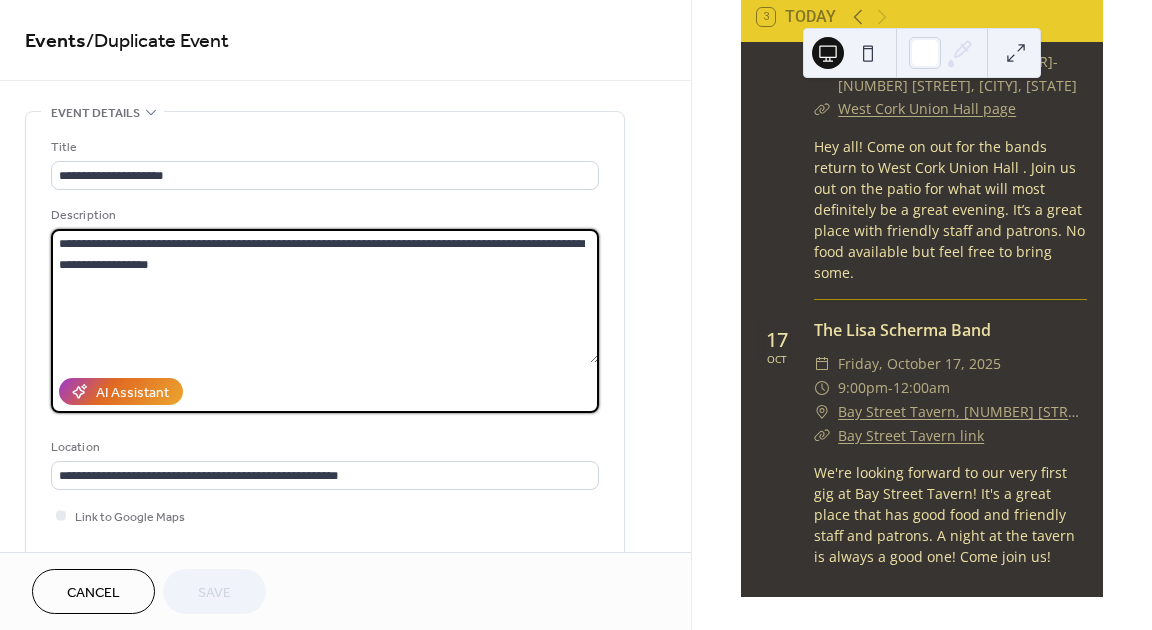 click on "**********" at bounding box center (325, 296) 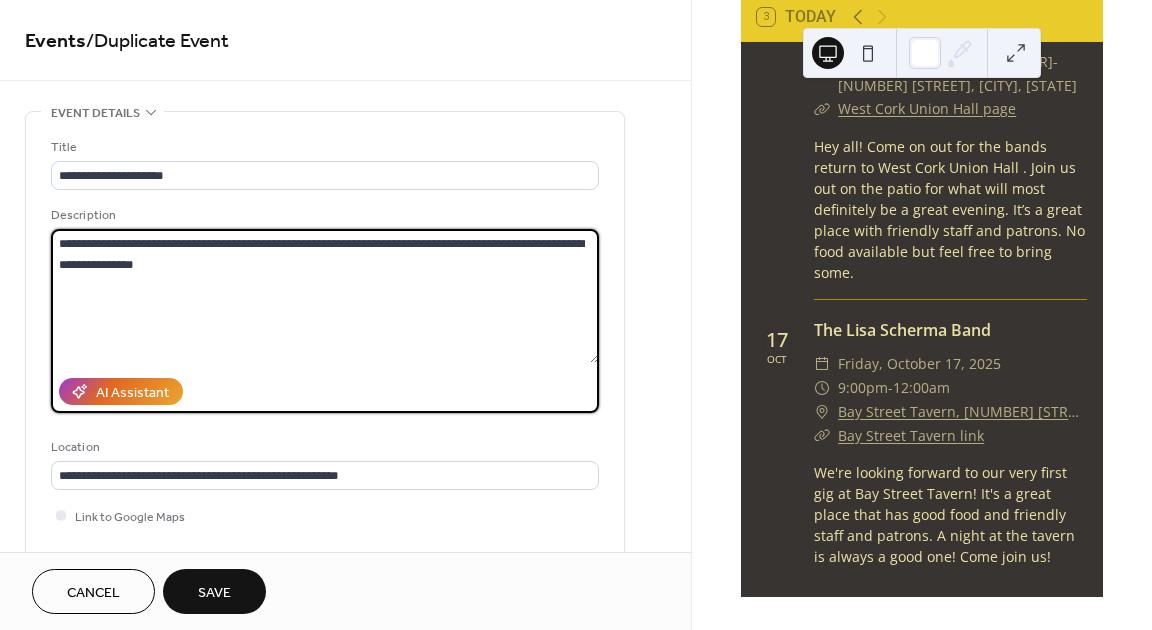 click on "**********" at bounding box center (325, 296) 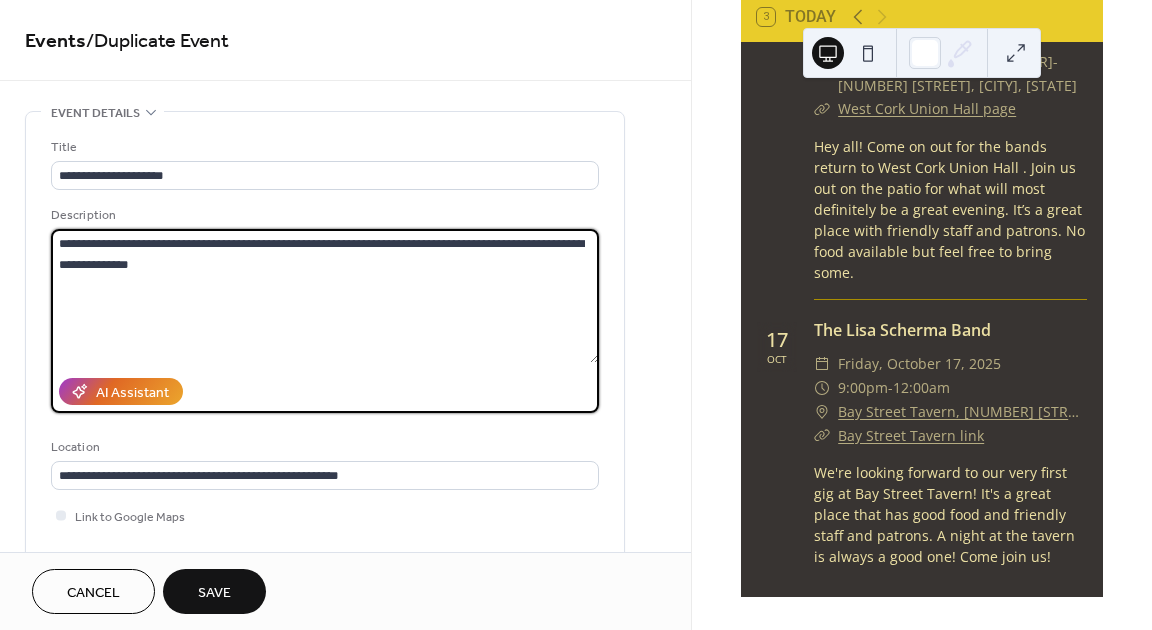 click on "**********" at bounding box center [325, 296] 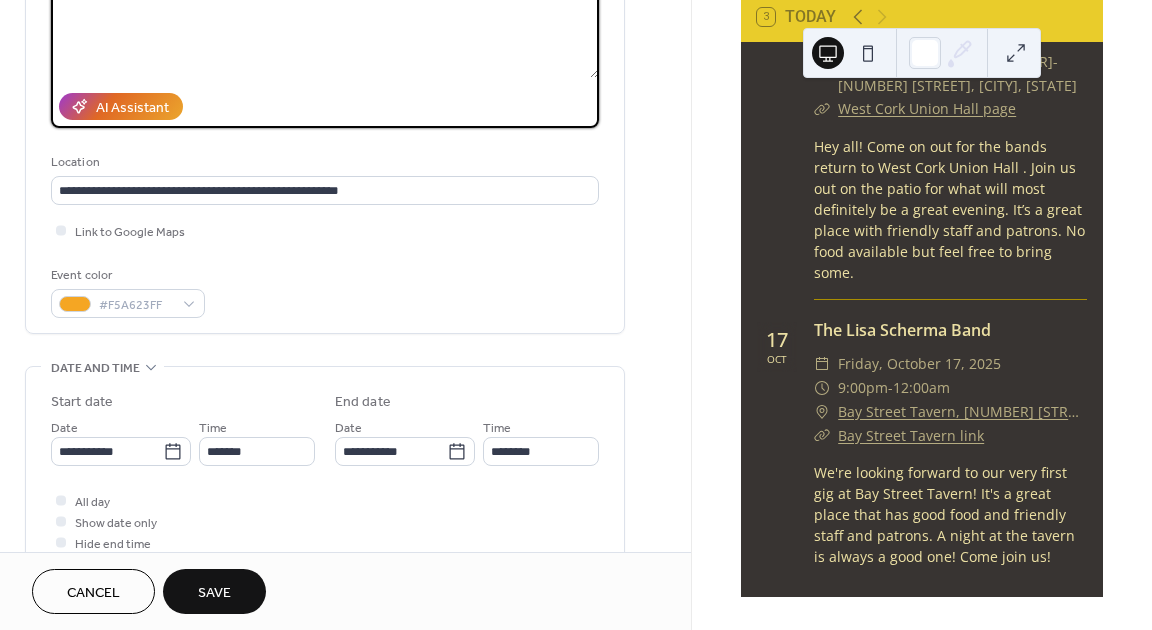 scroll, scrollTop: 289, scrollLeft: 0, axis: vertical 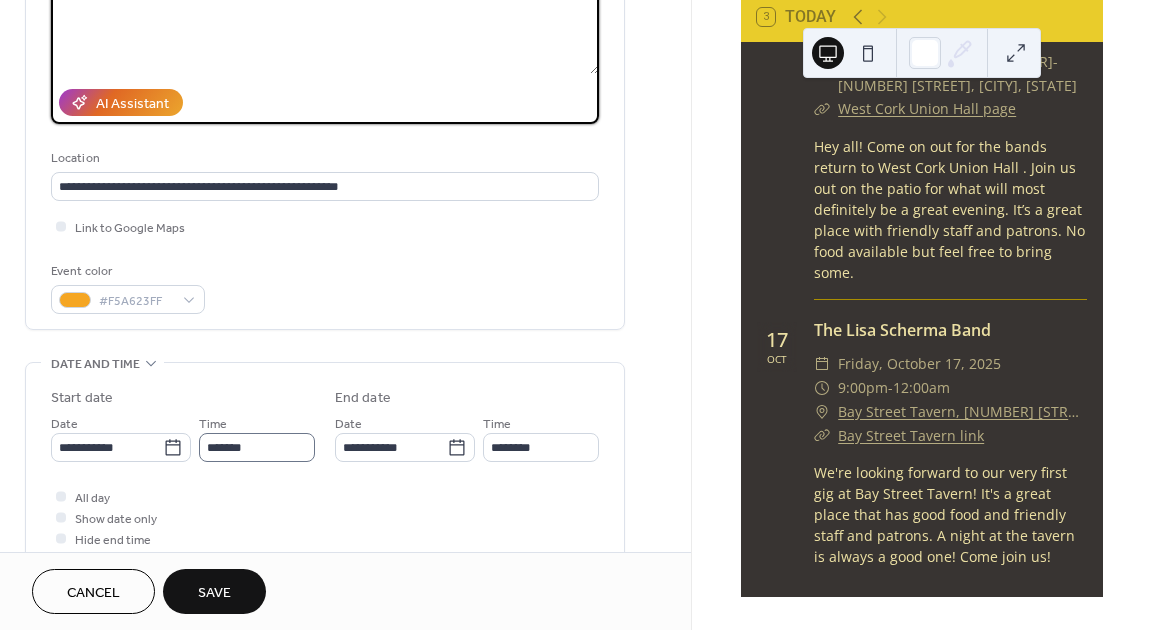 type on "**********" 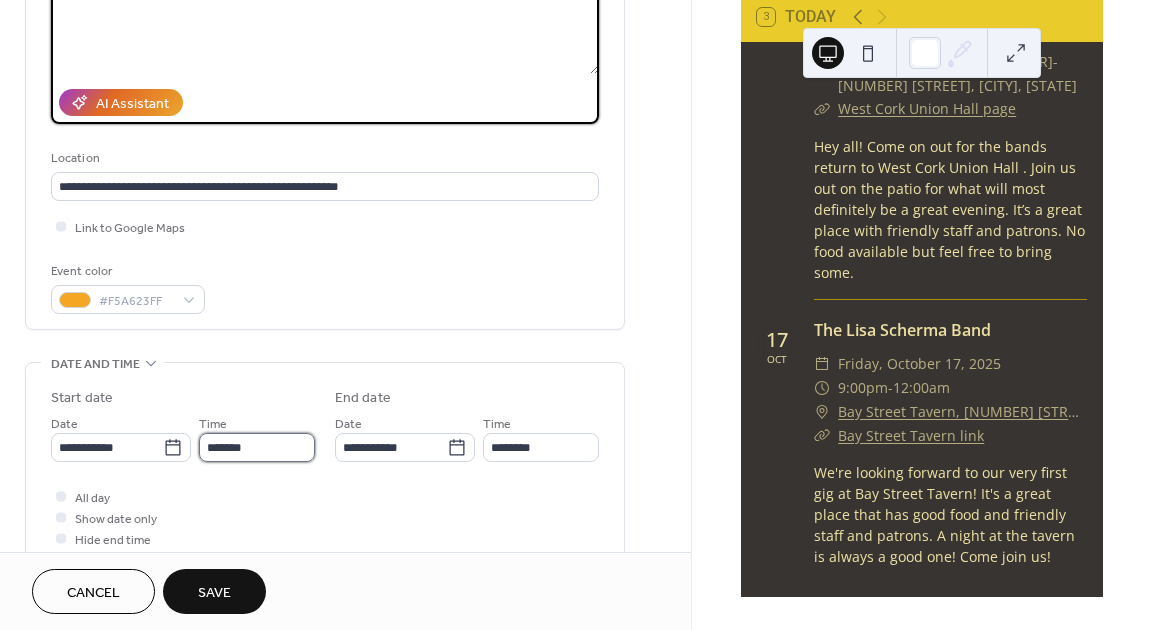 click on "*******" at bounding box center [257, 447] 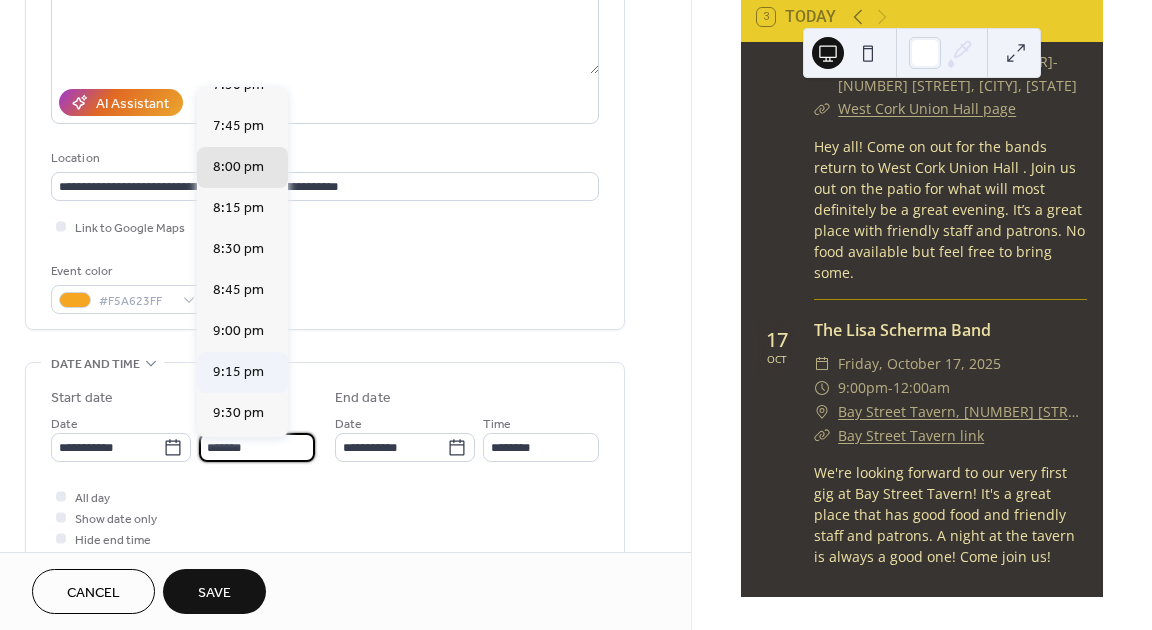 scroll, scrollTop: 3150, scrollLeft: 0, axis: vertical 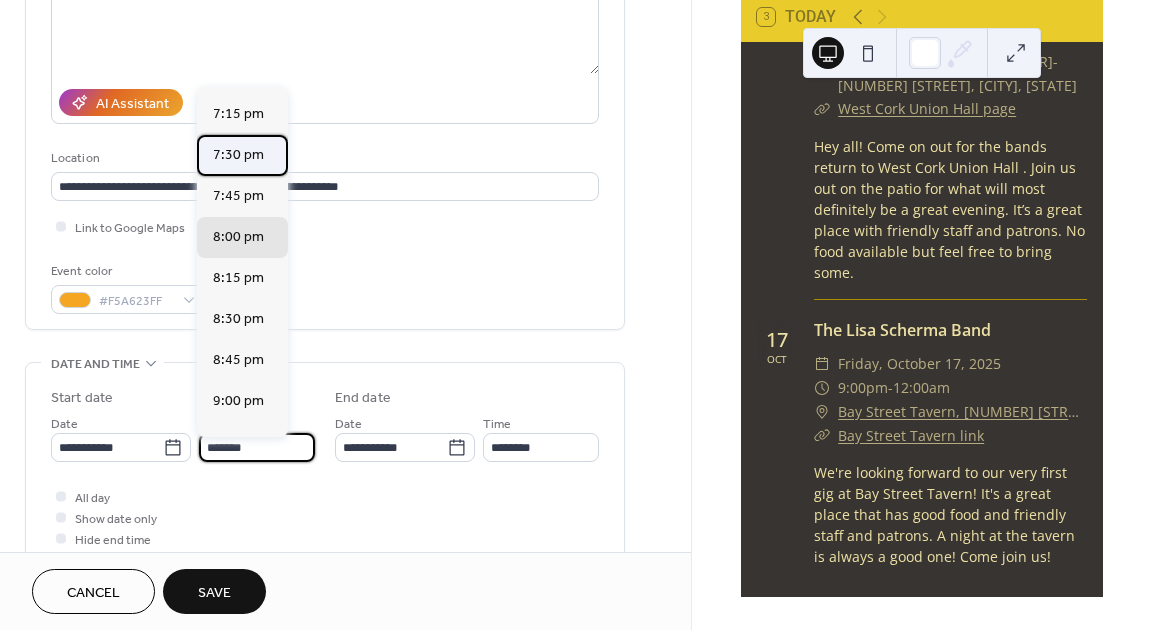 click on "7:30 pm" at bounding box center (238, 155) 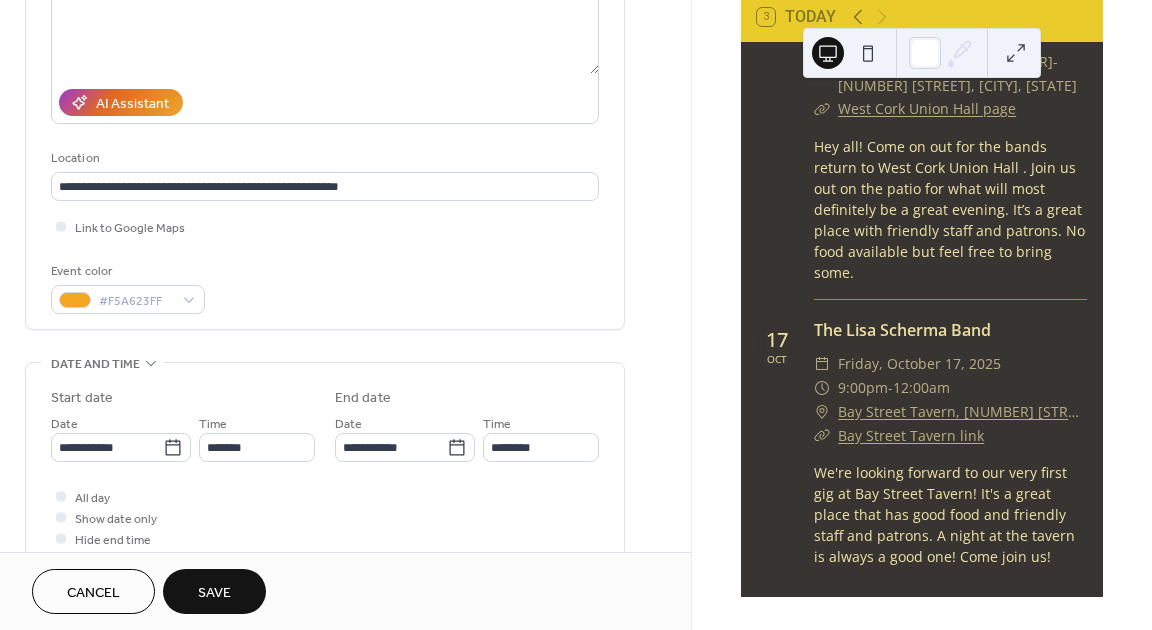 type on "*******" 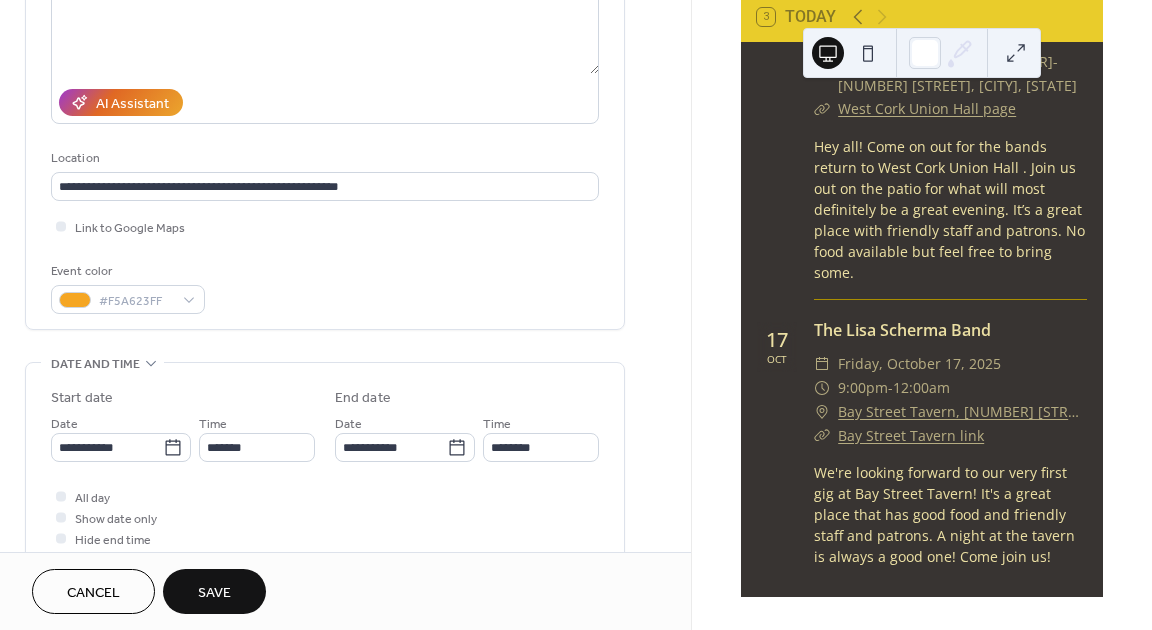 type on "********" 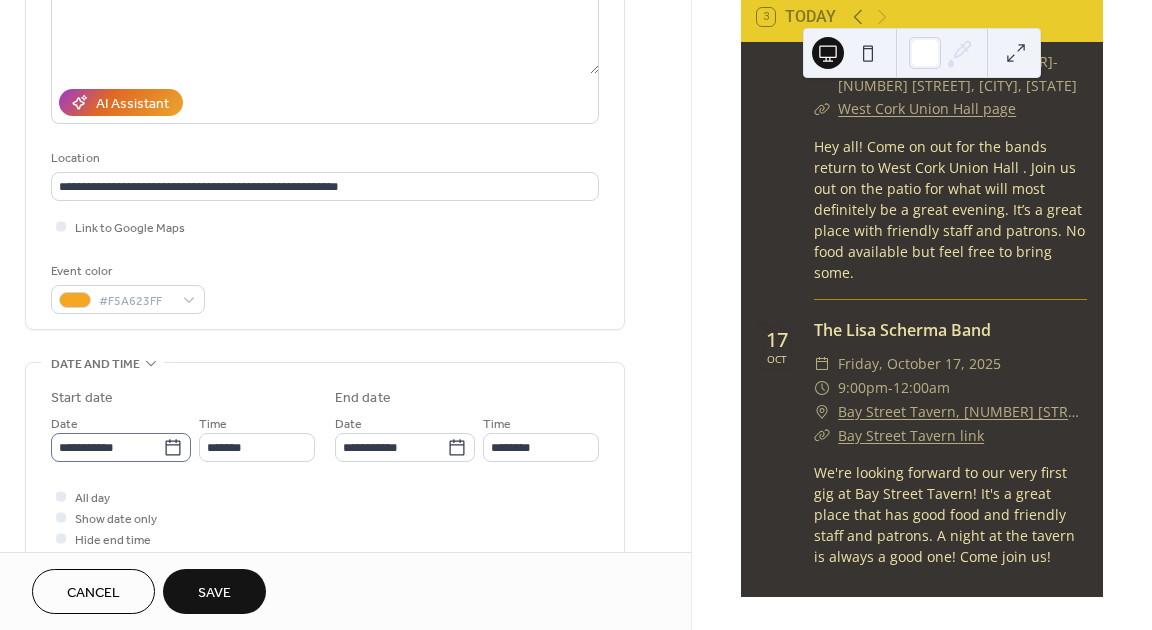 click 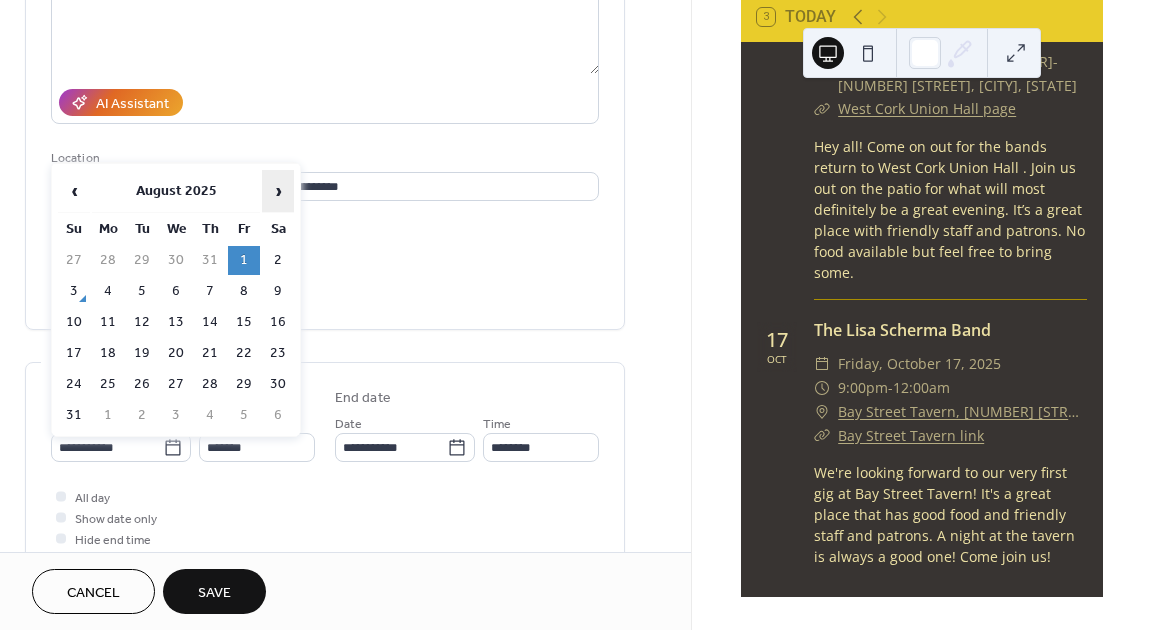 click on "›" at bounding box center [278, 191] 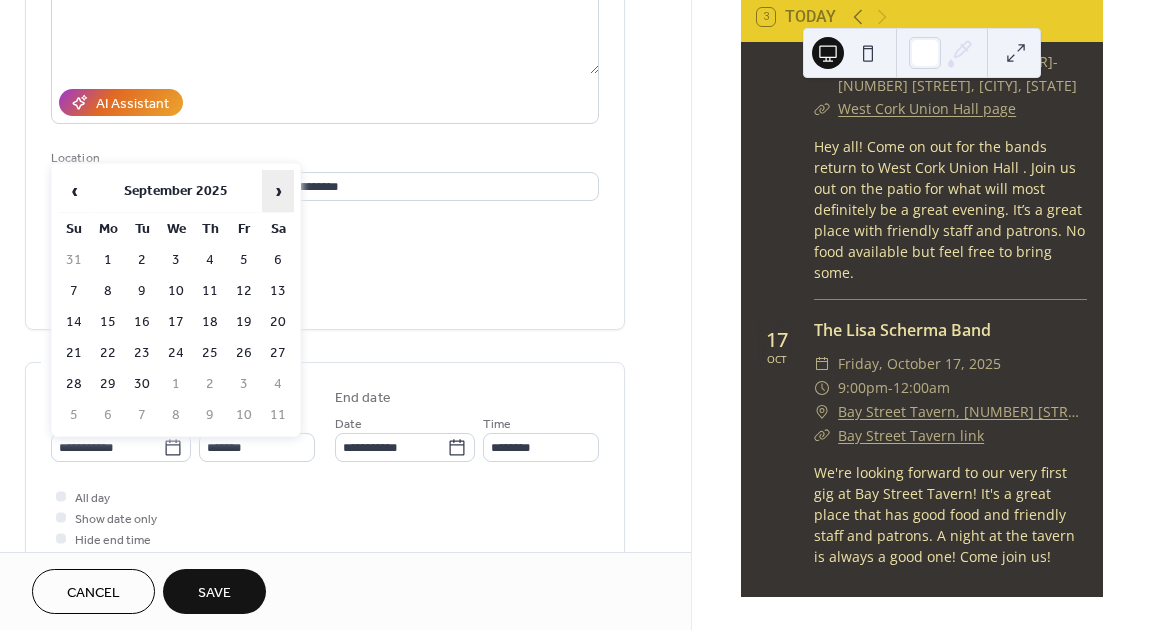 click on "›" at bounding box center (278, 191) 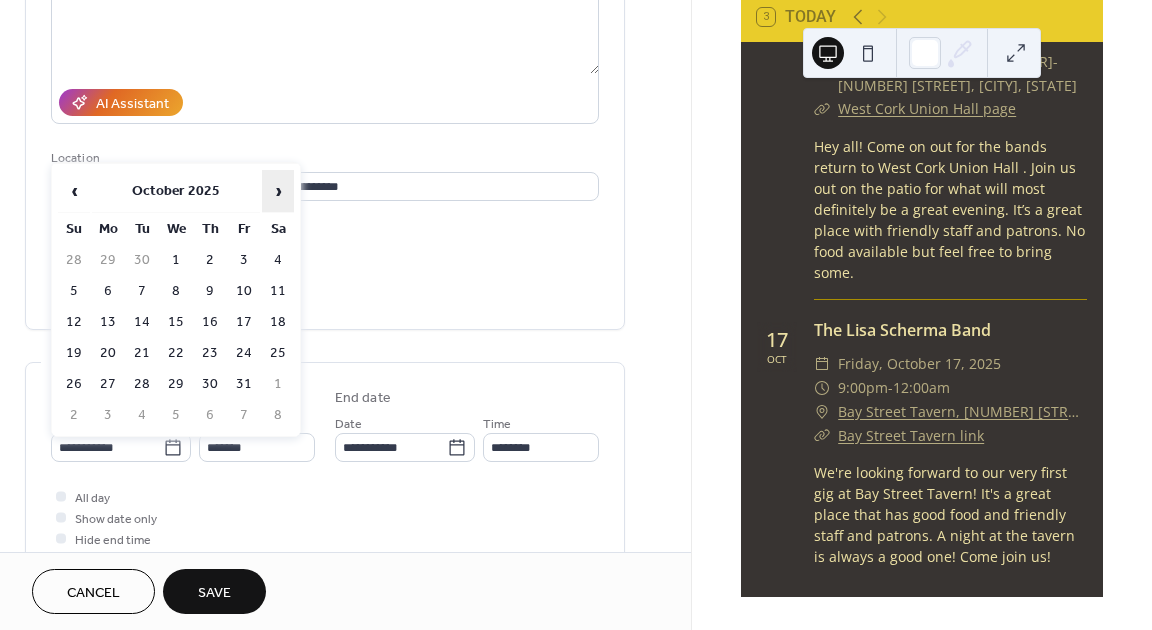 click on "›" at bounding box center (278, 191) 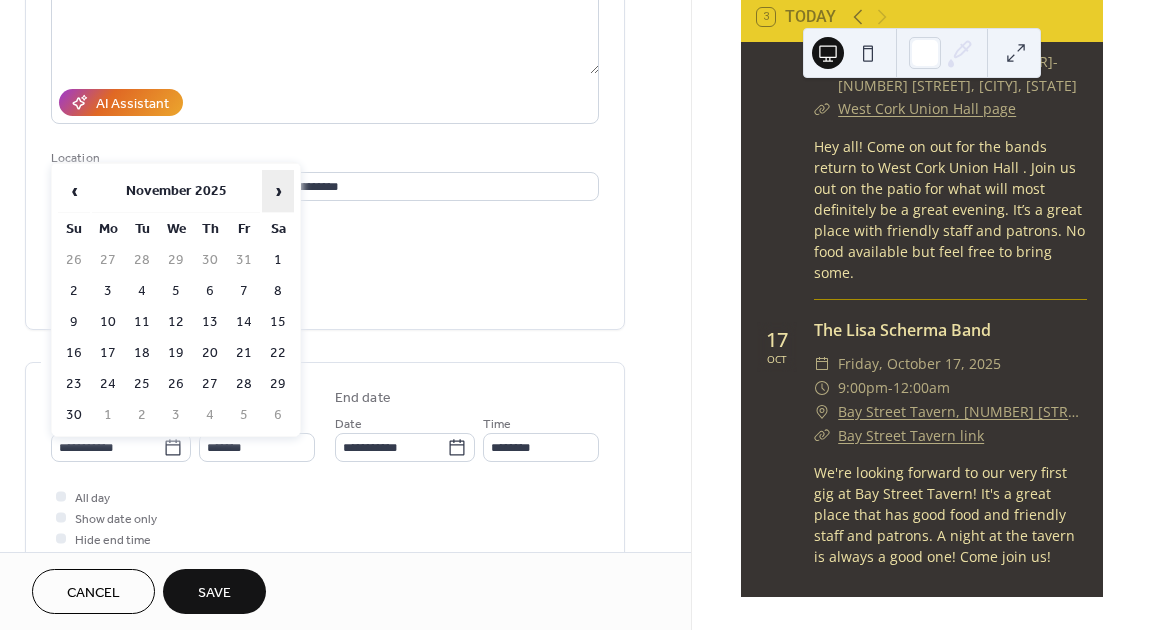 click on "›" at bounding box center [278, 191] 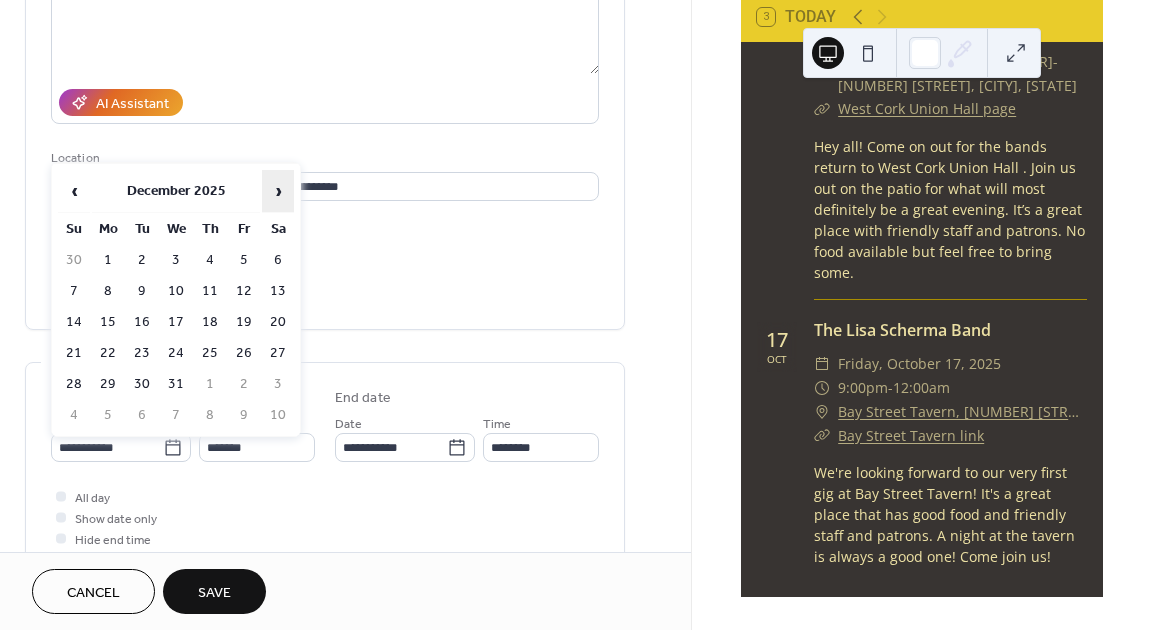 click on "›" at bounding box center (278, 191) 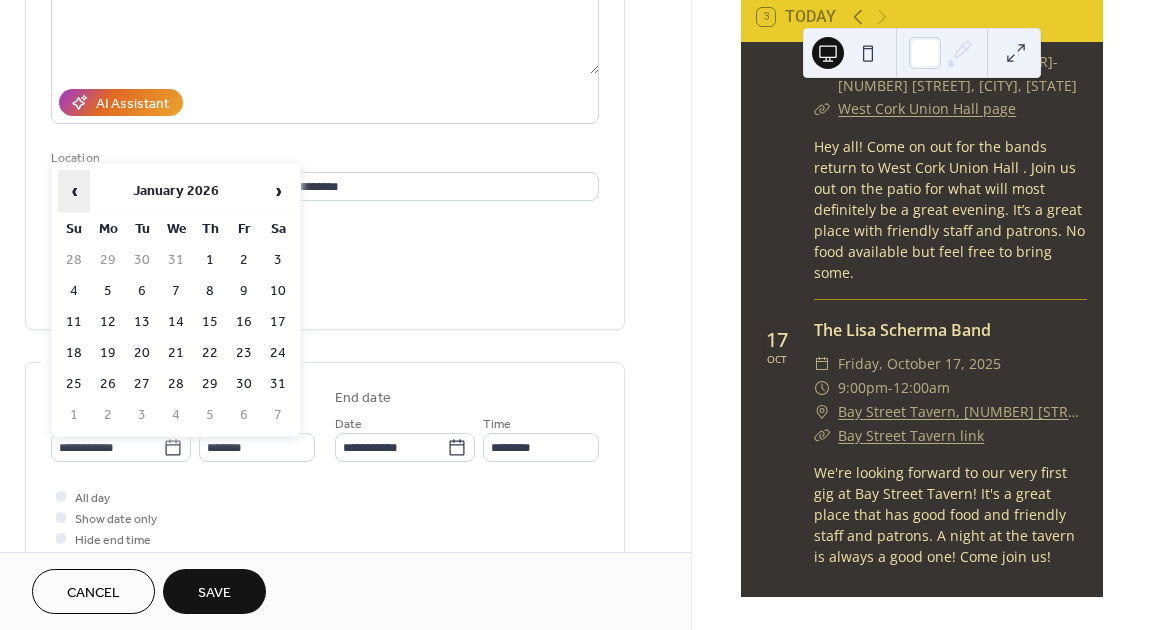 click on "‹" at bounding box center (74, 191) 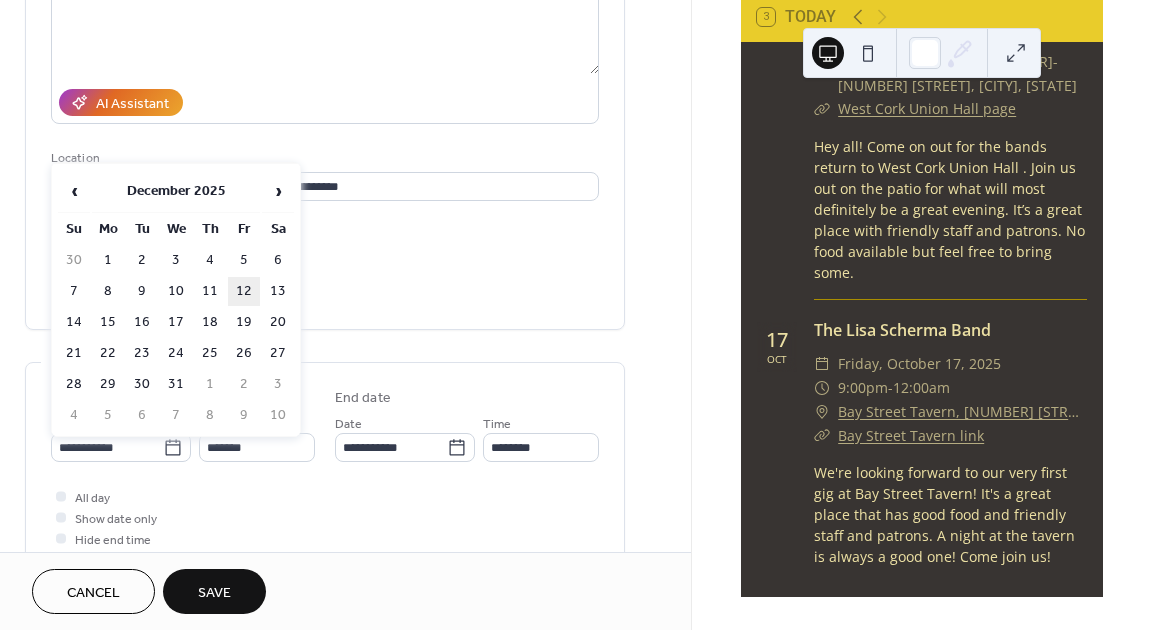 click on "12" at bounding box center [244, 291] 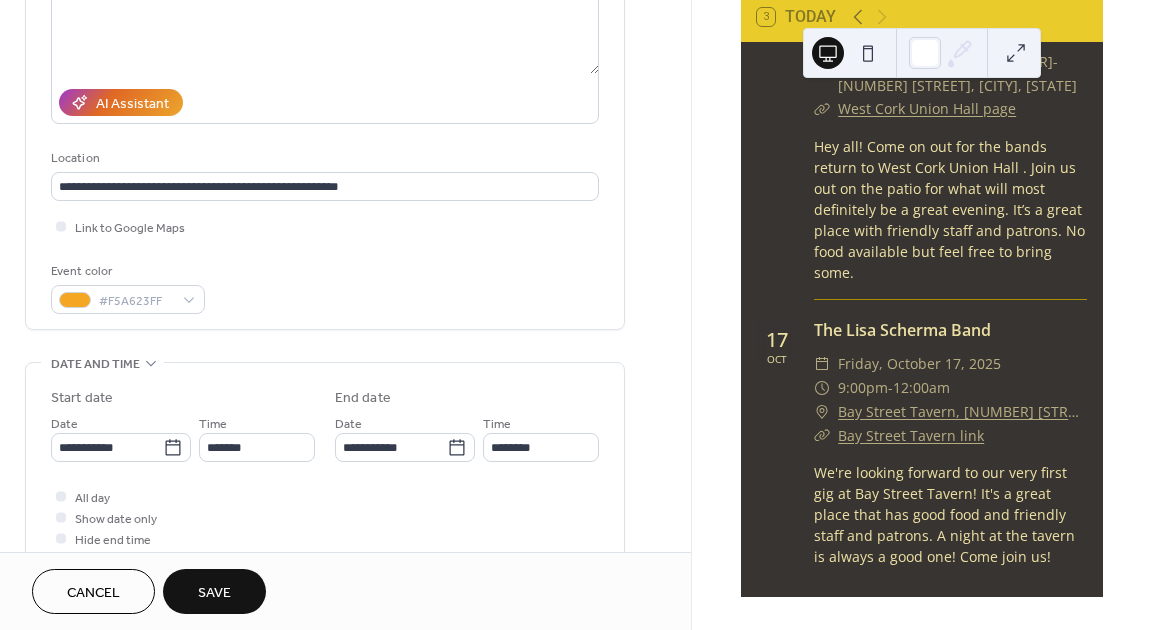 type on "**********" 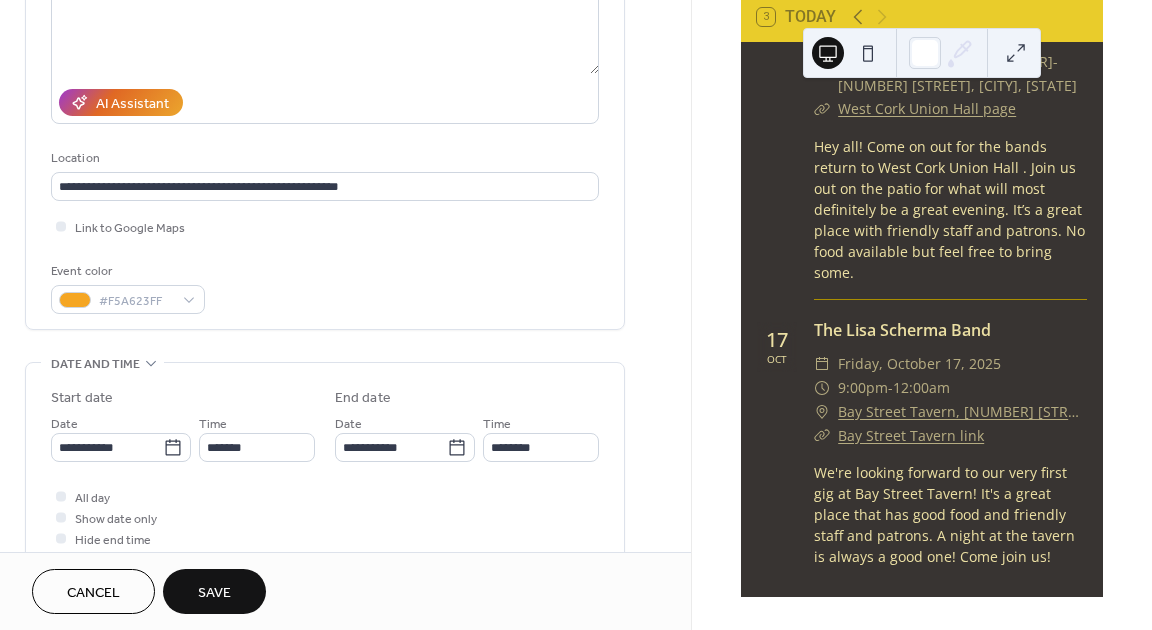 type on "**********" 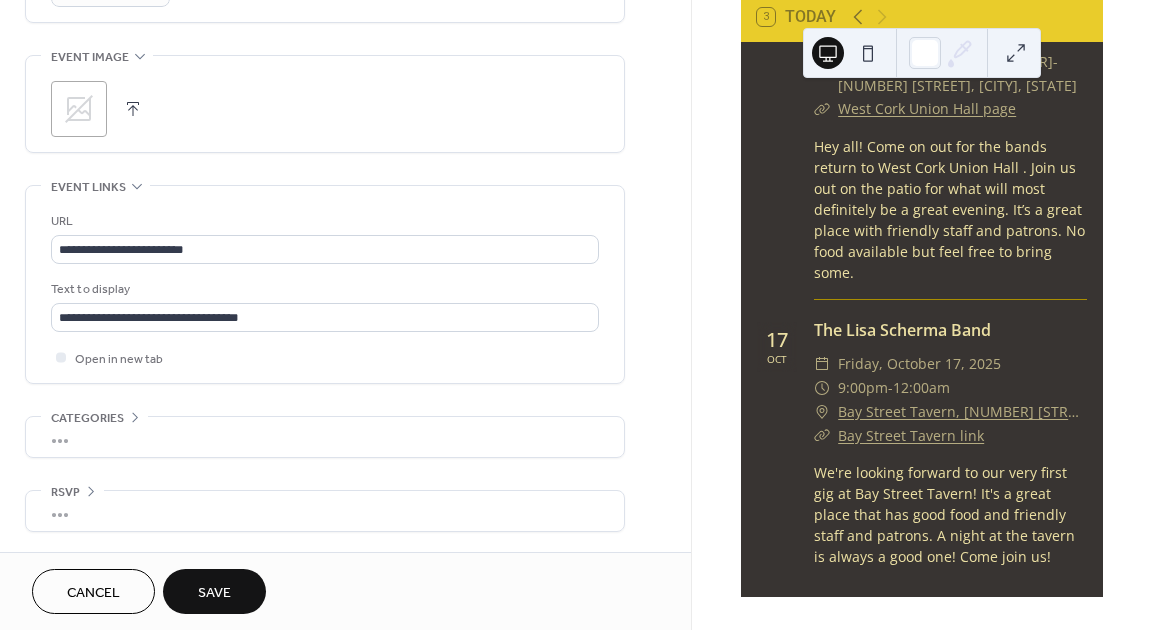 scroll, scrollTop: 944, scrollLeft: 0, axis: vertical 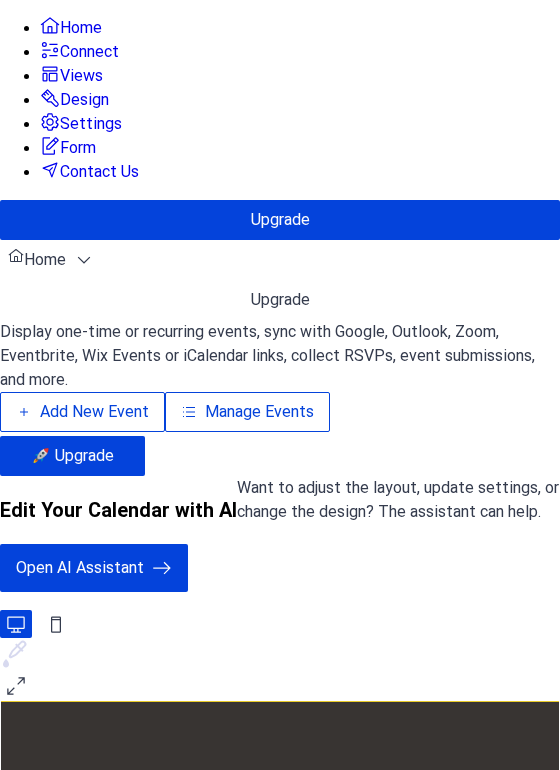 click on "Manage Events" at bounding box center (259, 412) 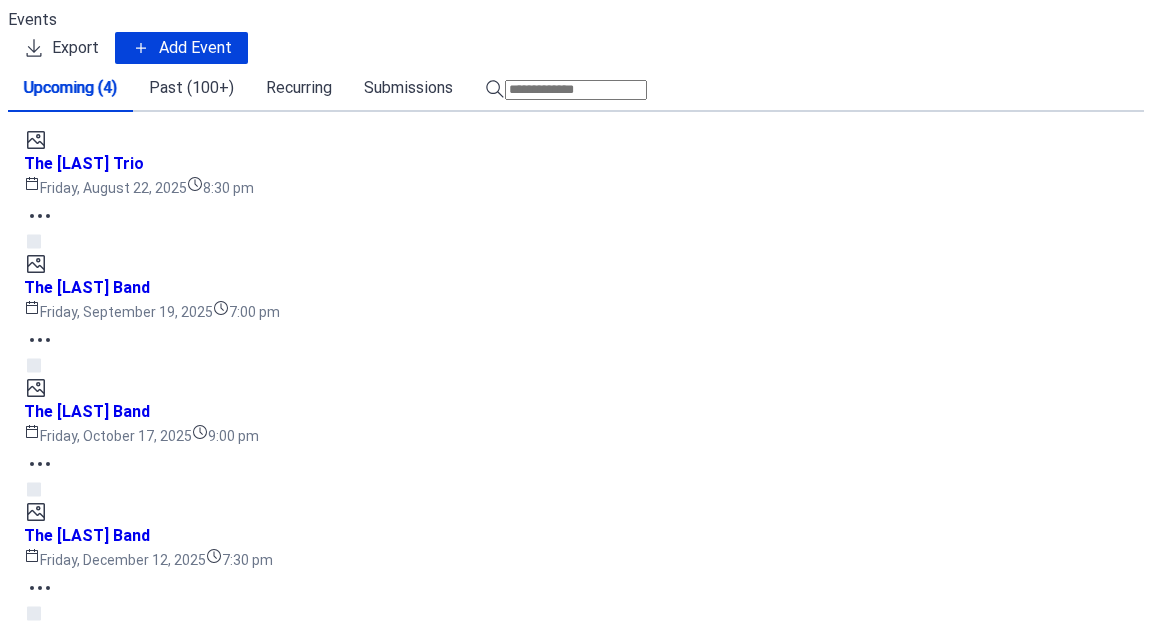 scroll, scrollTop: 0, scrollLeft: 0, axis: both 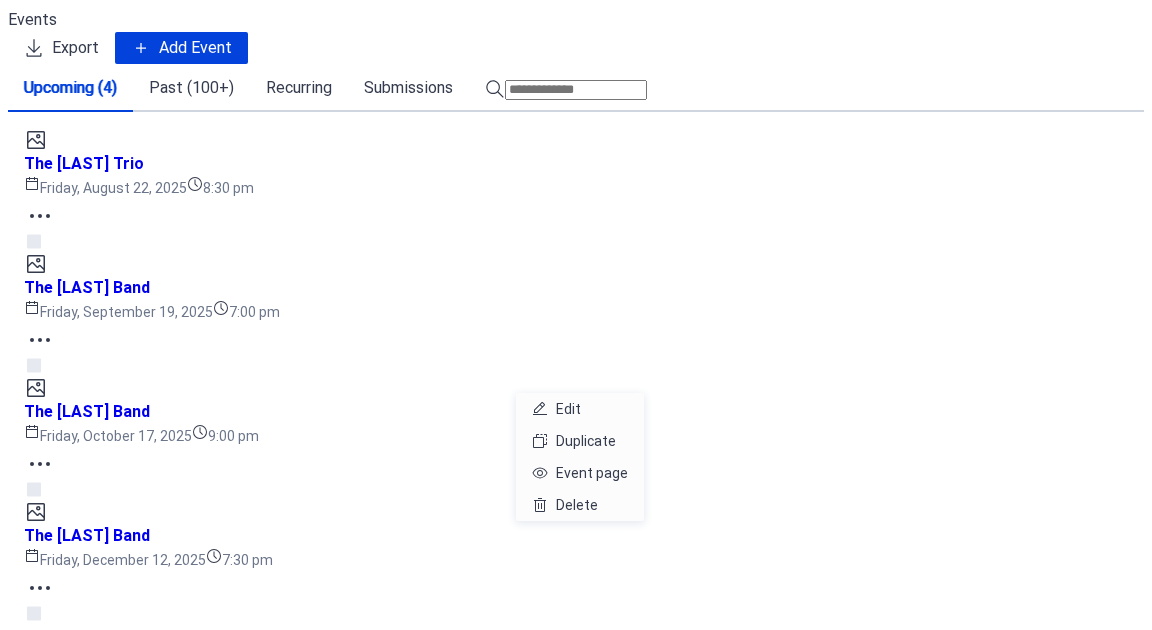 click 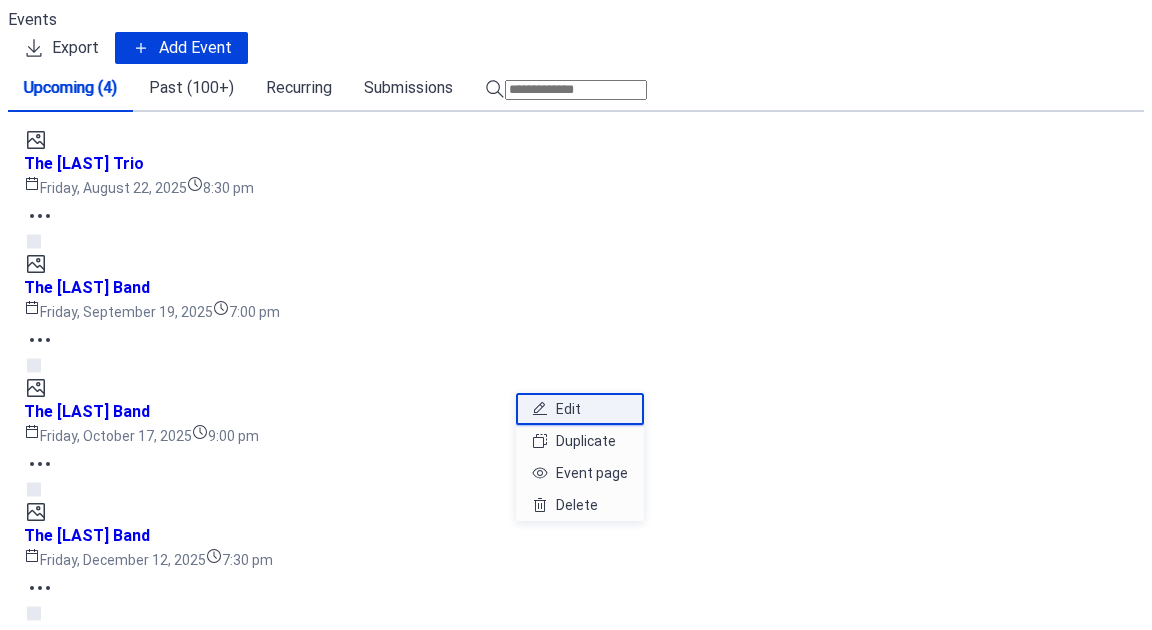 click on "Edit" at bounding box center (580, 409) 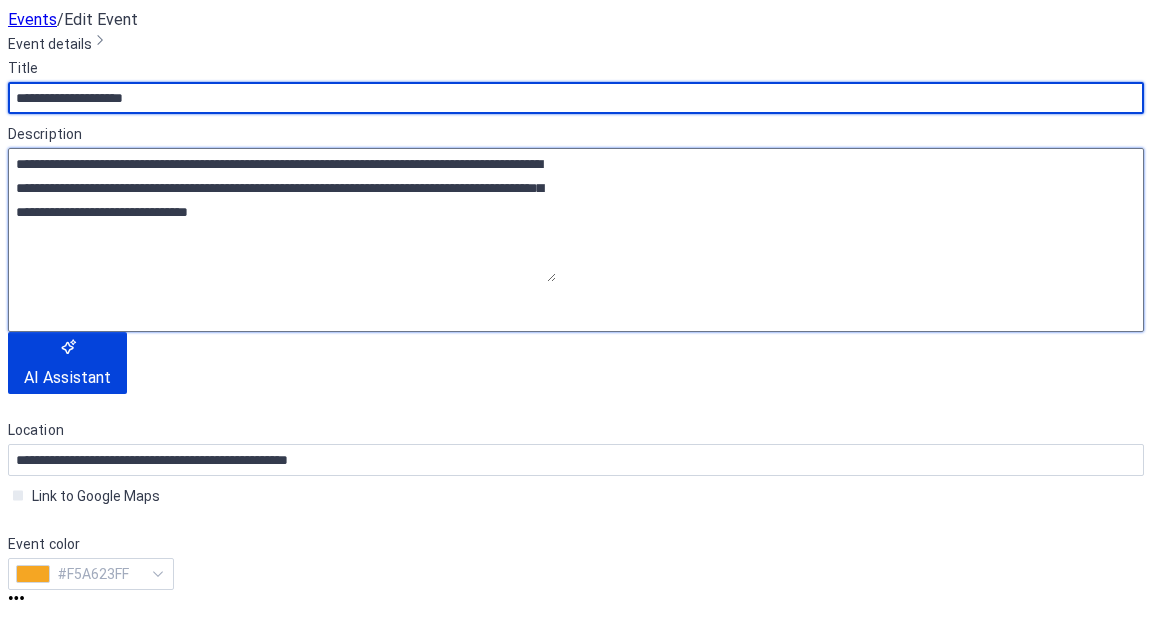 click on "**********" at bounding box center [282, 215] 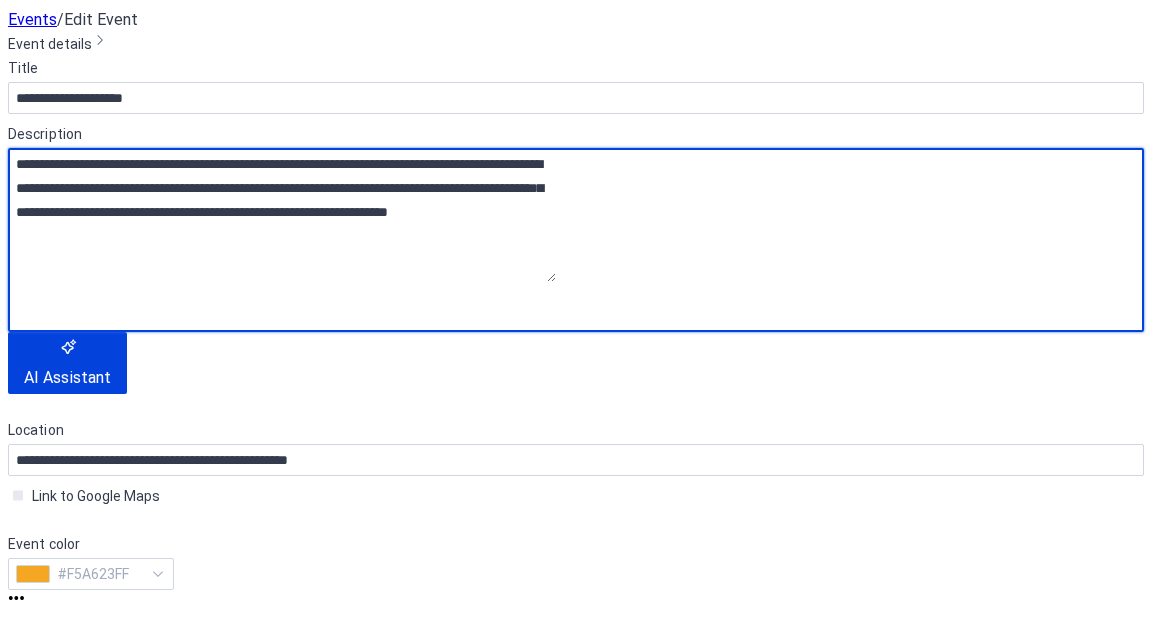type on "**********" 